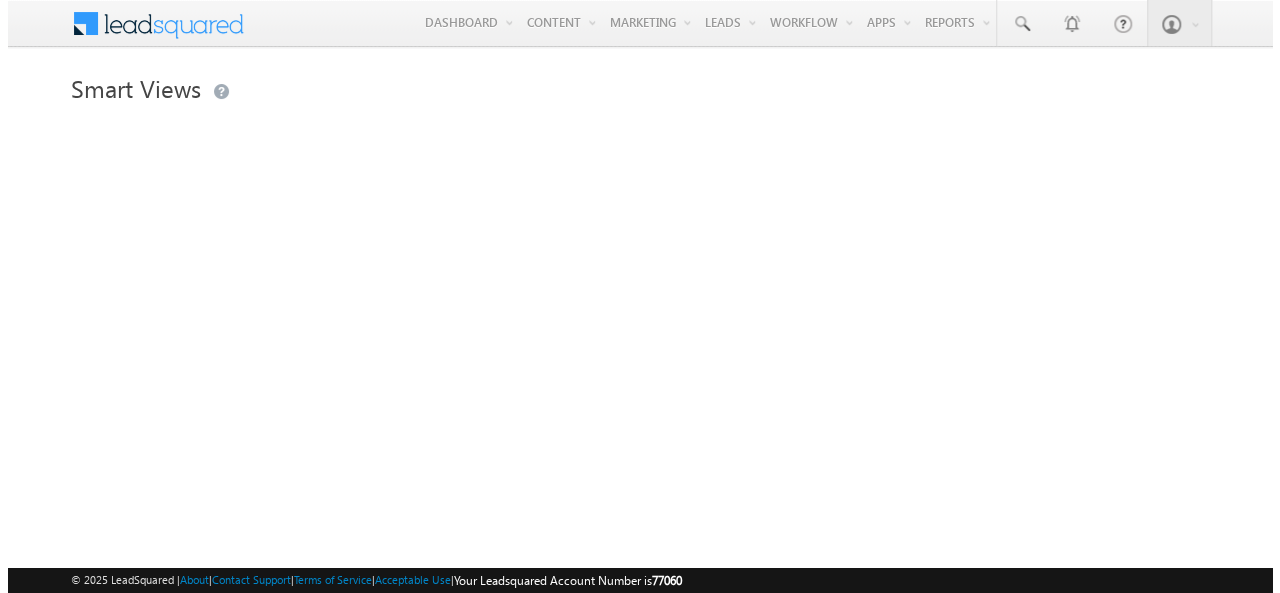 scroll, scrollTop: 0, scrollLeft: 0, axis: both 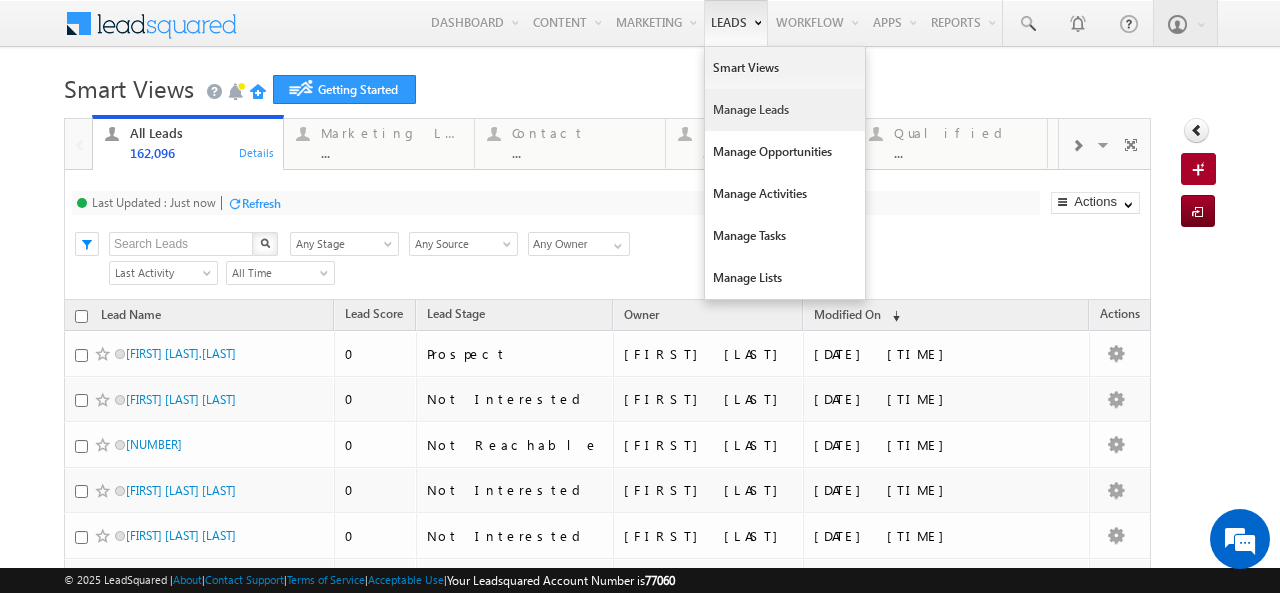 click on "Manage Leads" at bounding box center [785, 110] 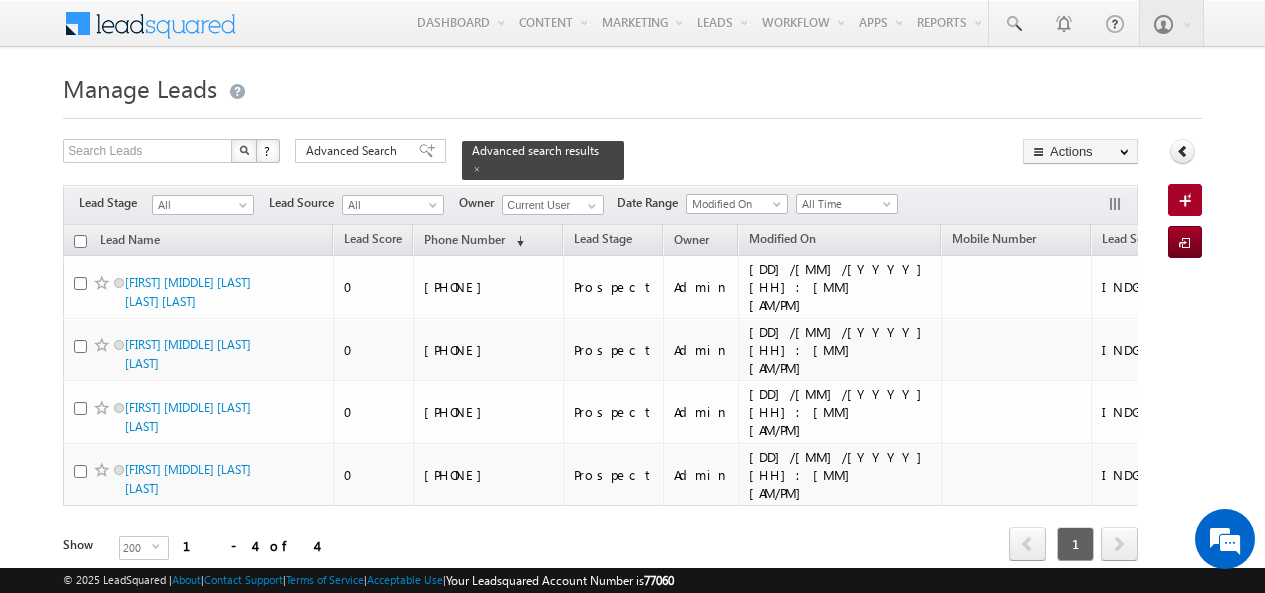 scroll, scrollTop: 0, scrollLeft: 0, axis: both 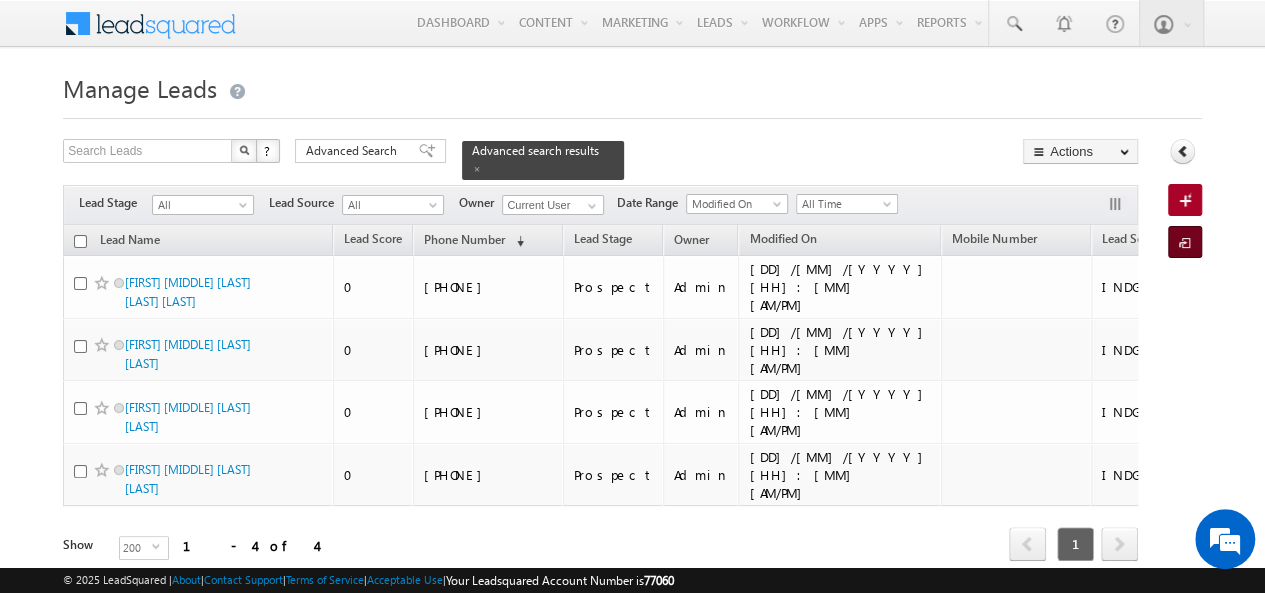 click at bounding box center [1188, 244] 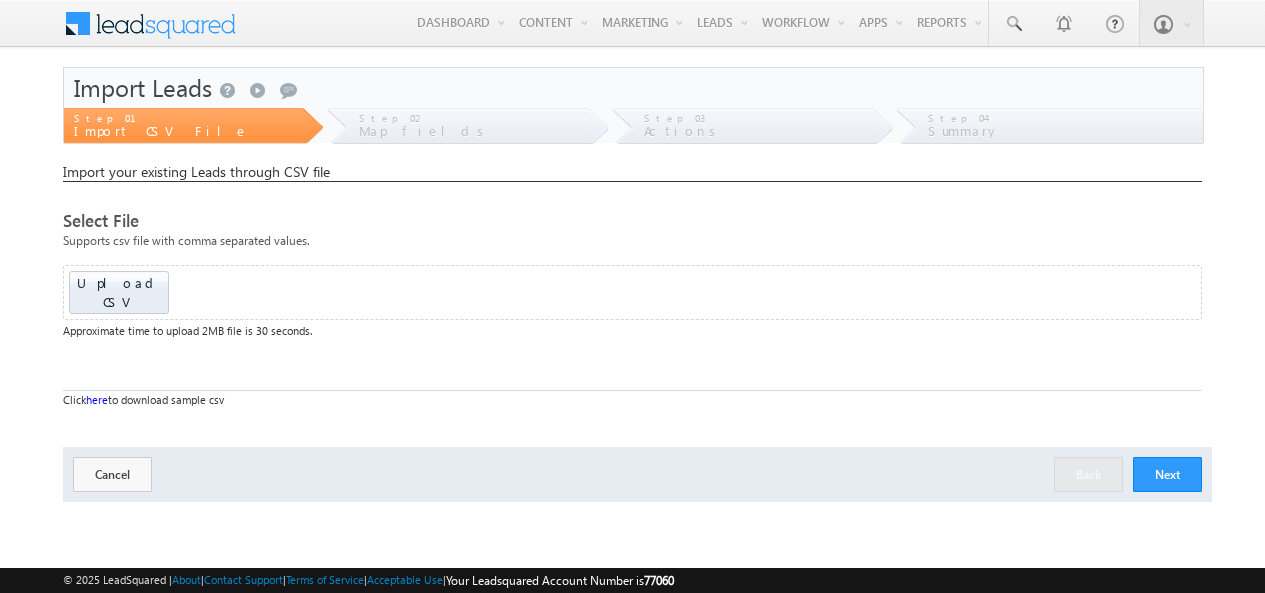 scroll, scrollTop: 0, scrollLeft: 0, axis: both 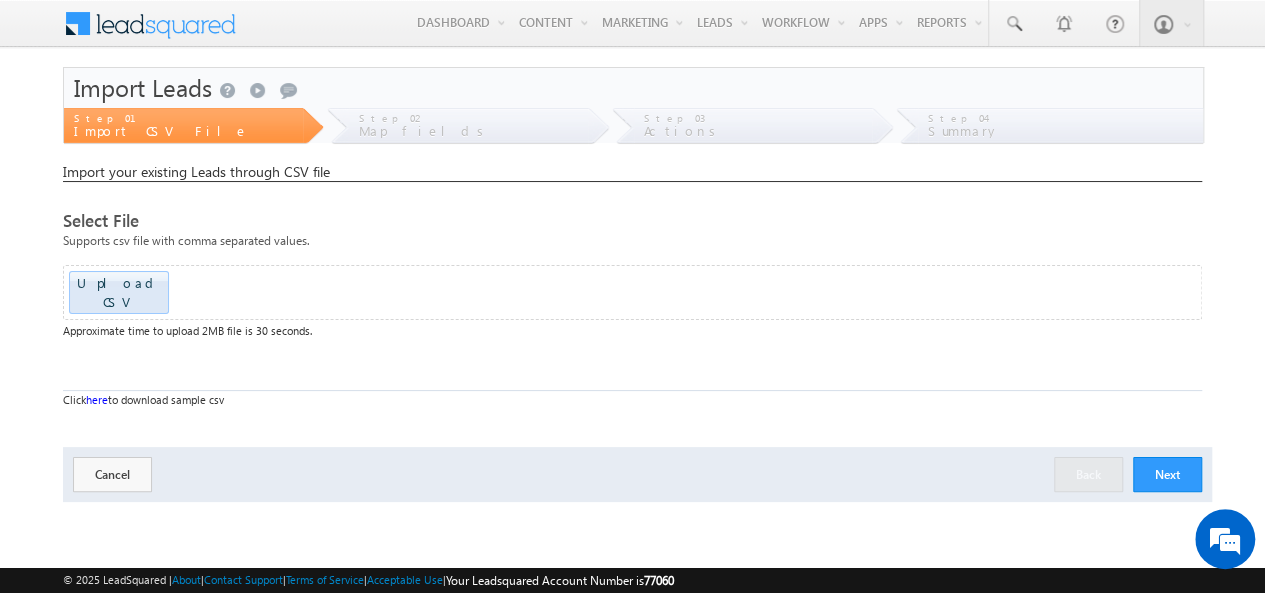 click at bounding box center (-1532, 286) 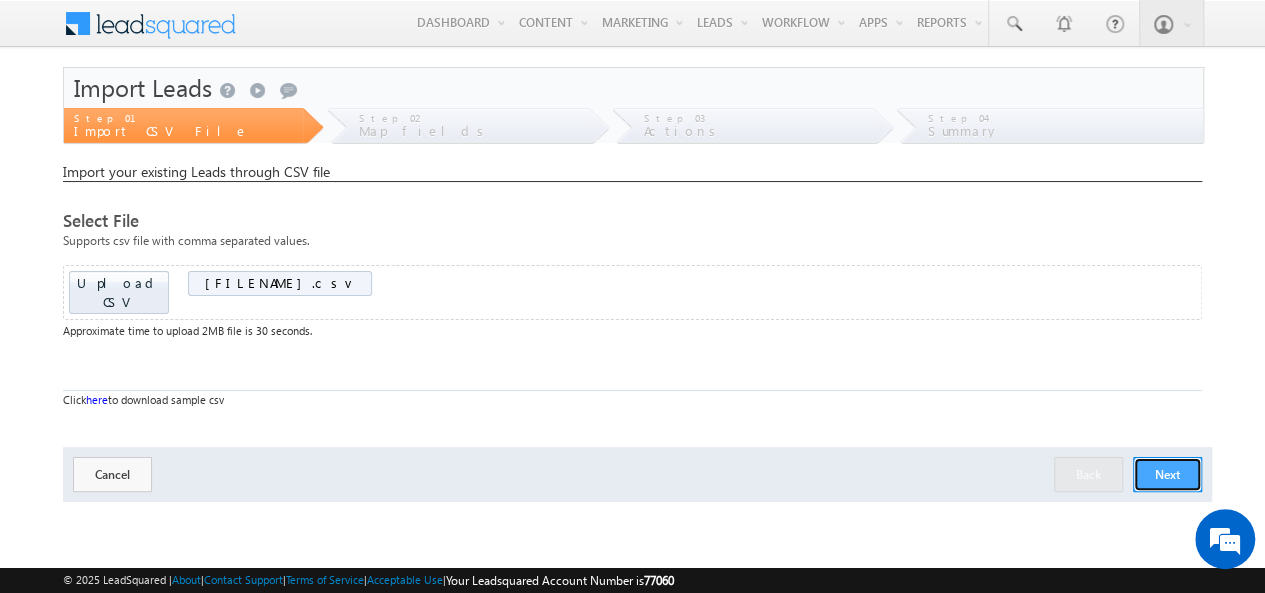 click on "Next" at bounding box center [1167, 474] 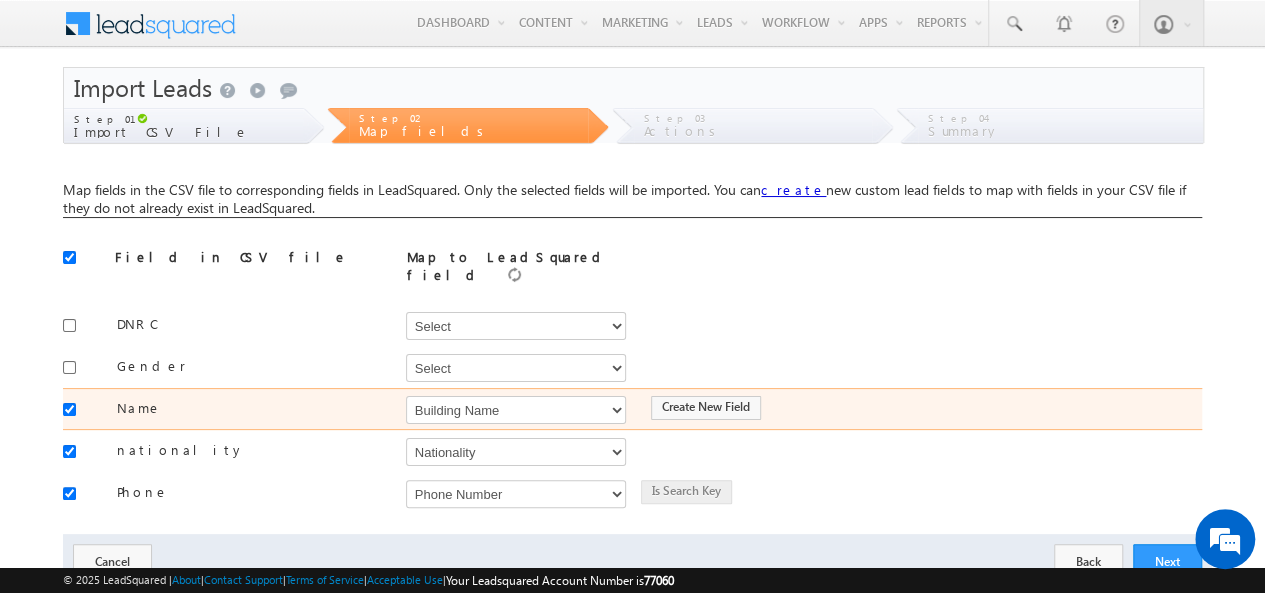 scroll, scrollTop: 62, scrollLeft: 0, axis: vertical 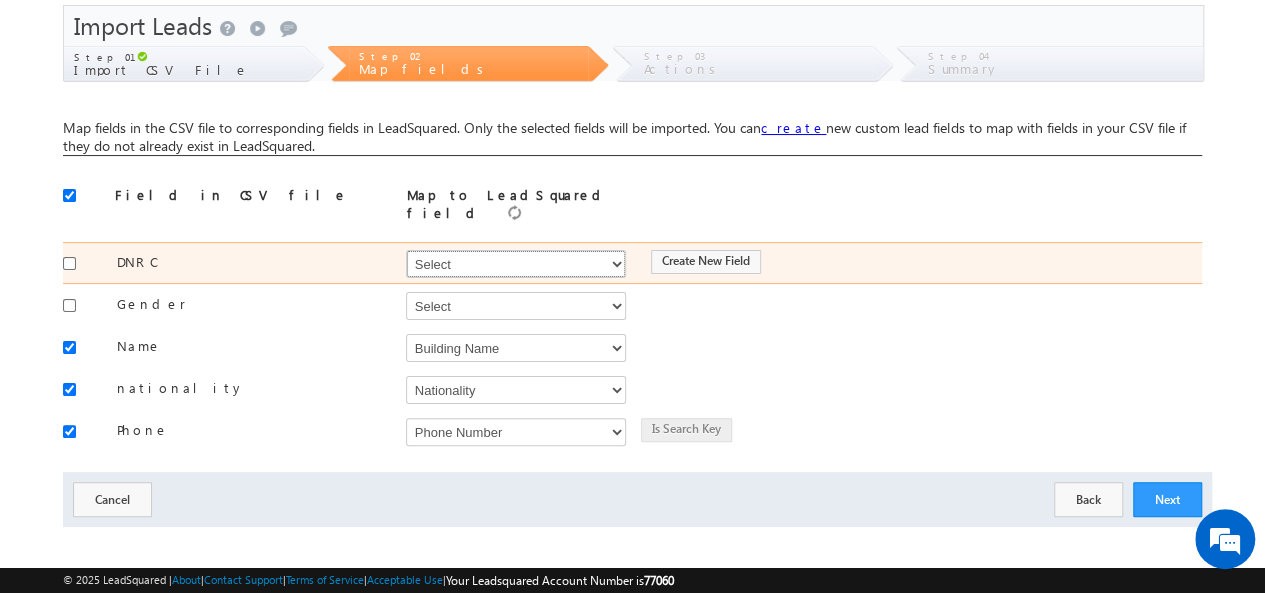 click on "Select Select Address 1 Address 2 Budget Building Name Buyer Persona Campaign Name Caste City Client Type Company Contact Stage Country Created On Customer Type Developer DNCR Status Do Not Call Do Not Email Do Not SMS Do Not Track Do you want to invest in dubai Email Emirate Father Name First Name Focus Project Form Name Grade Job Title Last Name Latitude Lead Remarks Lead Source Lead Stage Longitude Master Project meet your team Date Meeting Done Date  Meeting Location Mobile Number Nationality Not Picked counter Notes Order Value Owner Phone Number Plot Area Possession Procedure Name Project Project Name Project Suggested Purpose of investing in Dubai Qualify follow up Qualify meeting scheduled Qulification Status Range Region RSVP RSVP Project School Name Source Campaign Source Content Source Medium State Student name Type Unit Area Unit No Unit Number Unit Price Unit Size Unit Type Website You are based in Zip Do Not Track Comments" at bounding box center [516, 264] 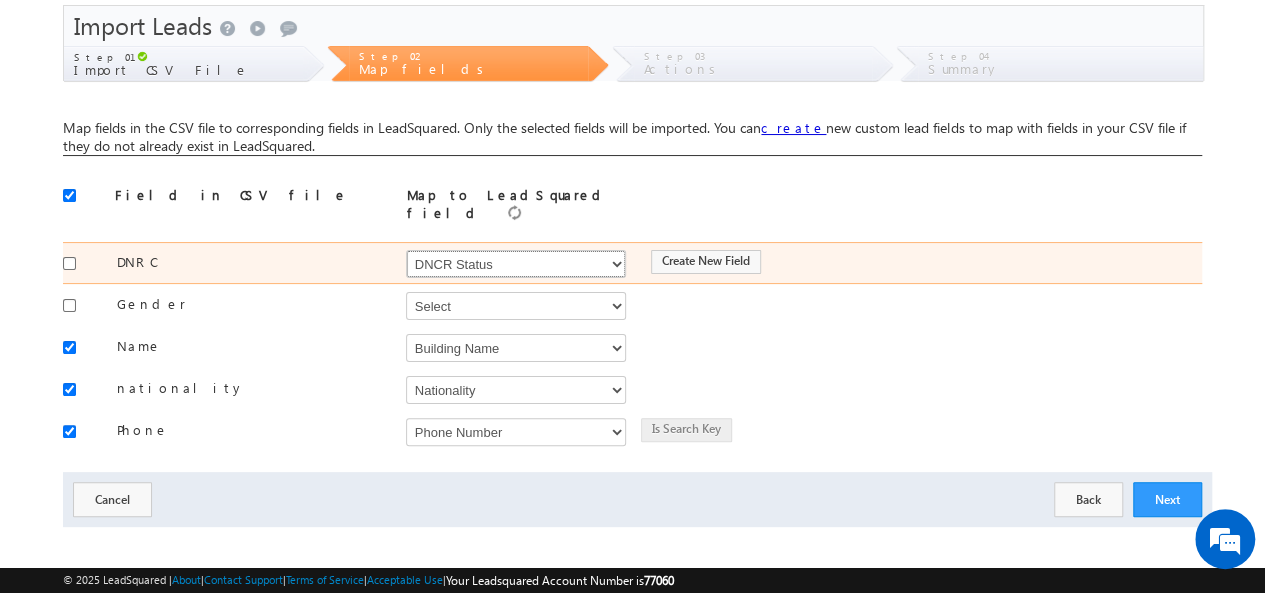 click on "Select Select Address 1 Address 2 Budget Building Name Buyer Persona Campaign Name Caste City Client Type Company Contact Stage Country Created On Customer Type Developer DNCR Status Do Not Call Do Not Email Do Not SMS Do Not Track Do you want to invest in dubai Email Emirate Father Name First Name Focus Project Form Name Grade Job Title Last Name Latitude Lead Remarks Lead Source Lead Stage Longitude Master Project meet your team Date Meeting Done Date  Meeting Location Mobile Number Nationality Not Picked counter Notes Order Value Owner Phone Number Plot Area Possession Procedure Name Project Project Name Project Suggested Purpose of investing in Dubai Qualify follow up Qualify meeting scheduled Qulification Status Range Region RSVP RSVP Project School Name Source Campaign Source Content Source Medium State Student name Type Unit Area Unit No Unit Number Unit Price Unit Size Unit Type Website You are based in Zip Do Not Track Comments" at bounding box center (516, 264) 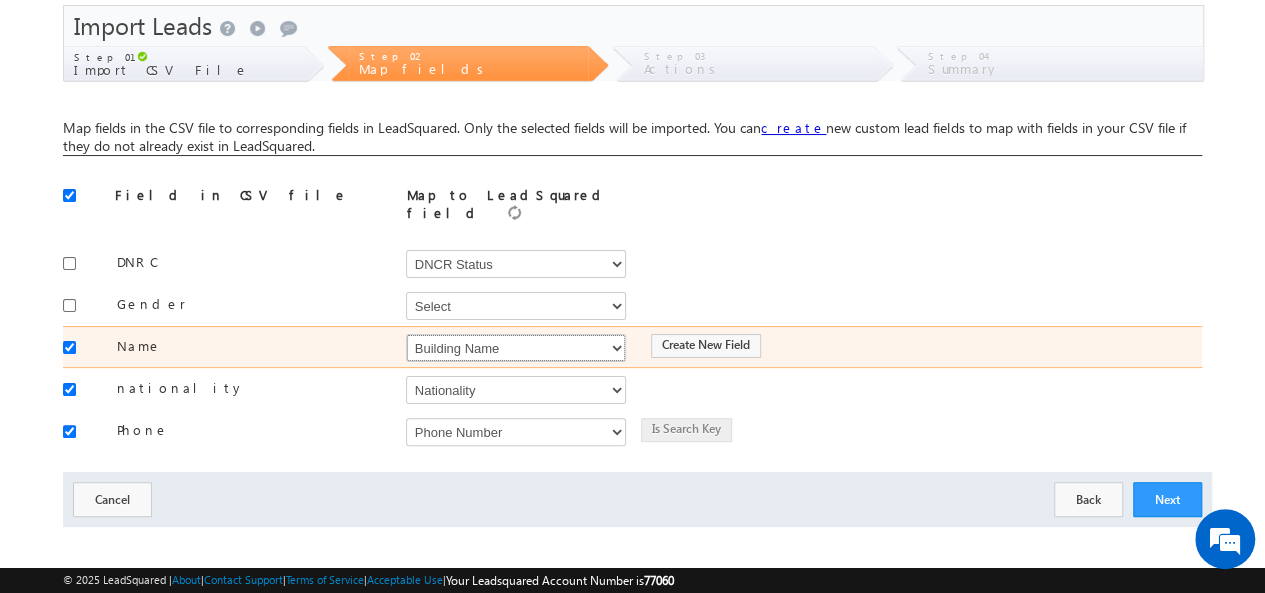 click on "Select Select Address 1 Address 2 Budget Building Name Buyer Persona Campaign Name Caste City Client Type Company Contact Stage Country Created On Customer Type Developer DNCR Status Do Not Call Do Not Email Do Not SMS Do Not Track Do you want to invest in dubai Email Emirate Father Name First Name Focus Project Form Name Grade Job Title Last Name Latitude Lead Remarks Lead Source Lead Stage Longitude Master Project meet your team Date Meeting Done Date  Meeting Location Mobile Number Nationality Not Picked counter Notes Order Value Owner Phone Number Plot Area Possession Procedure Name Project Project Name Project Suggested Purpose of investing in Dubai Qualify follow up Qualify meeting scheduled Qulification Status Range Region RSVP RSVP Project School Name Source Campaign Source Content Source Medium State Student name Type Unit Area Unit No Unit Number Unit Price Unit Size Unit Type Website You are based in Zip Do Not Track Comments" at bounding box center [516, 348] 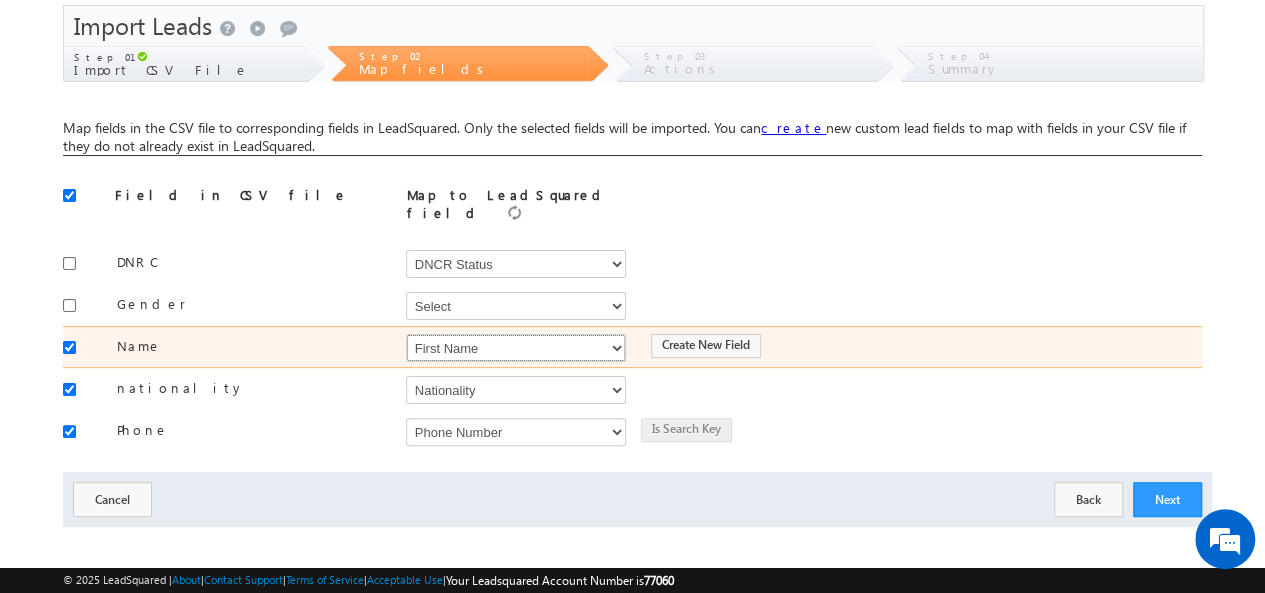 click on "Select Select Address 1 Address 2 Budget Building Name Buyer Persona Campaign Name Caste City Client Type Company Contact Stage Country Created On Customer Type Developer DNCR Status Do Not Call Do Not Email Do Not SMS Do Not Track Do you want to invest in dubai Email Emirate Father Name First Name Focus Project Form Name Grade Job Title Last Name Latitude Lead Remarks Lead Source Lead Stage Longitude Master Project meet your team Date Meeting Done Date  Meeting Location Mobile Number Nationality Not Picked counter Notes Order Value Owner Phone Number Plot Area Possession Procedure Name Project Project Name Project Suggested Purpose of investing in Dubai Qualify follow up Qualify meeting scheduled Qulification Status Range Region RSVP RSVP Project School Name Source Campaign Source Content Source Medium State Student name Type Unit Area Unit No Unit Number Unit Price Unit Size Unit Type Website You are based in Zip Do Not Track Comments" at bounding box center [516, 348] 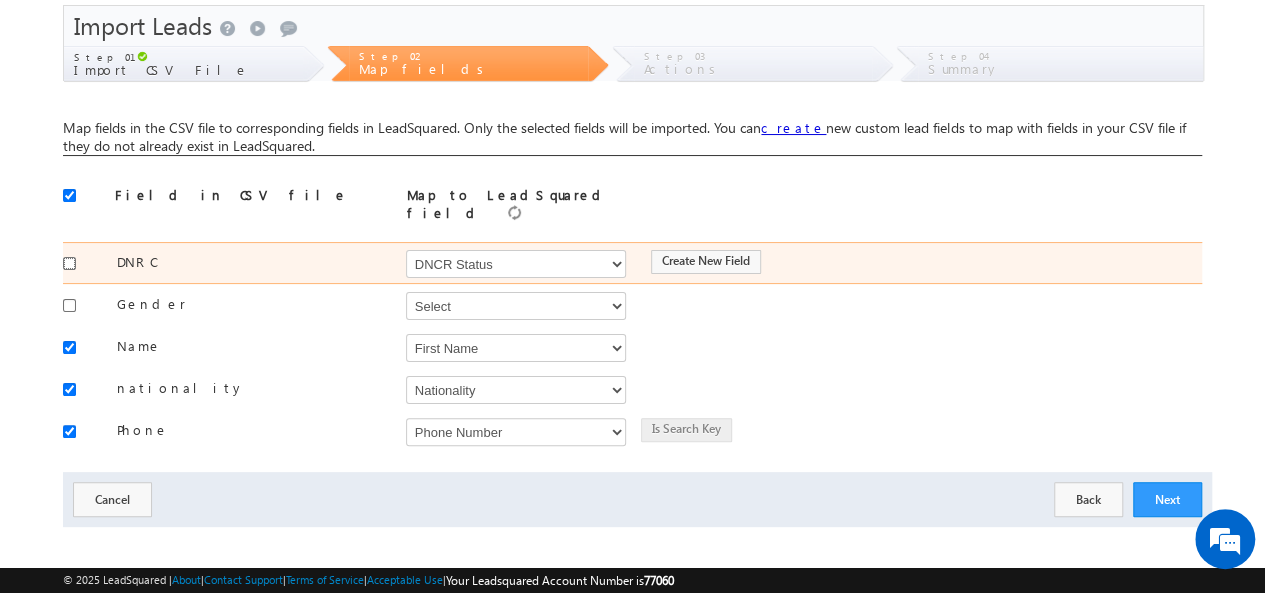 click at bounding box center [69, 263] 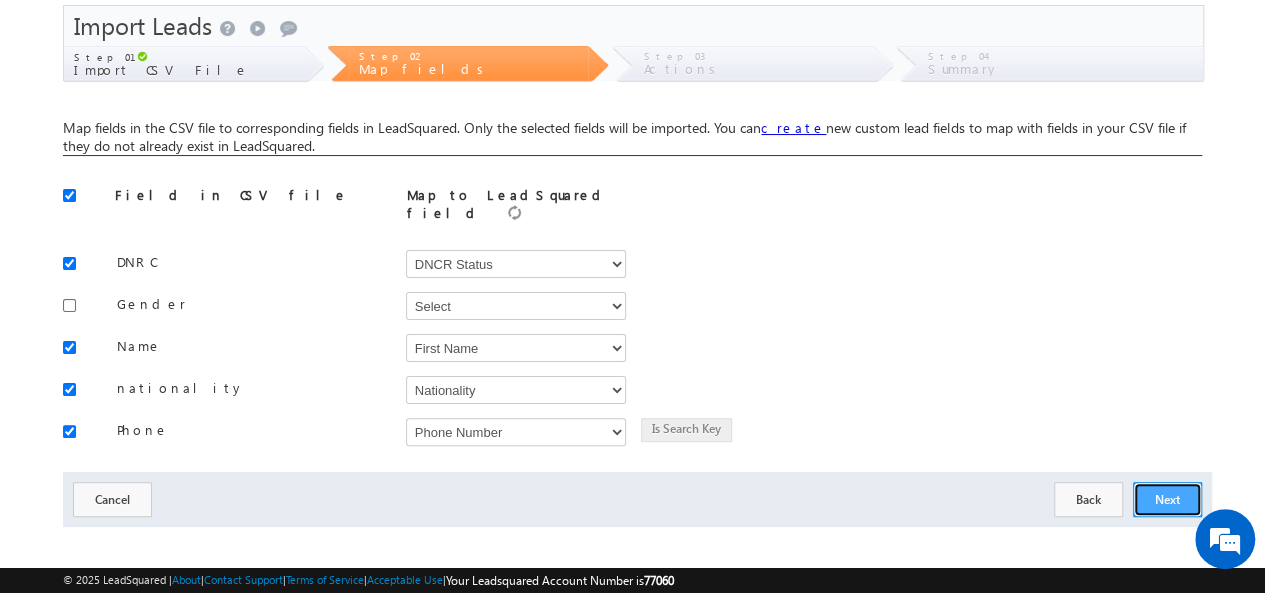 click on "Next" at bounding box center (1167, 499) 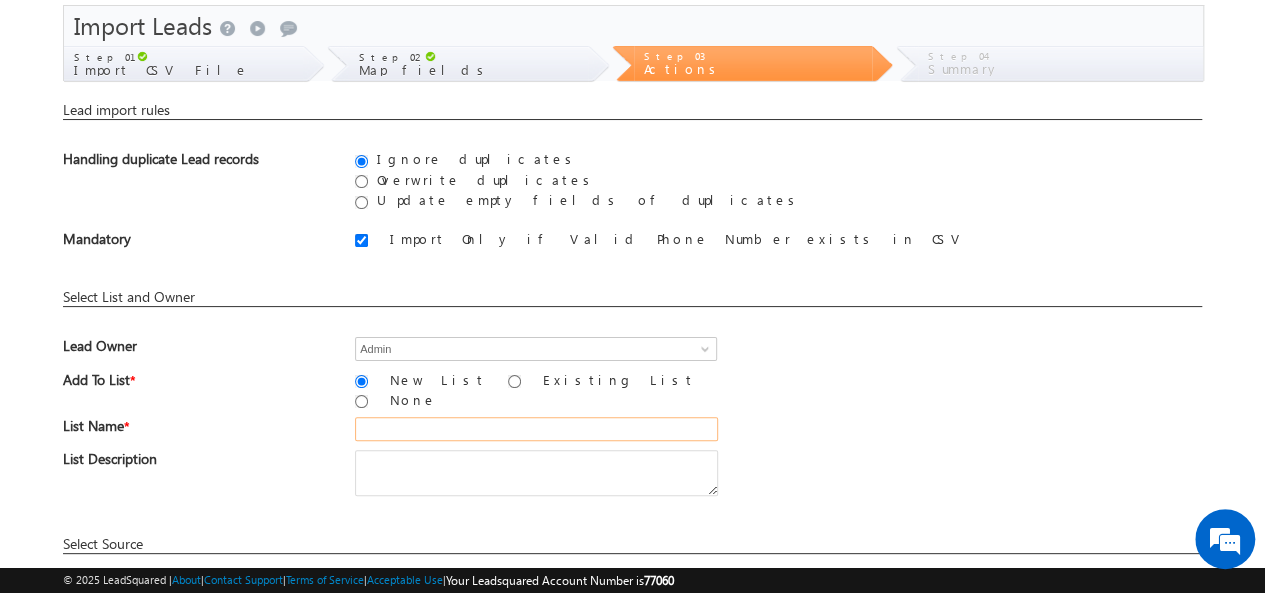 click at bounding box center (536, 429) 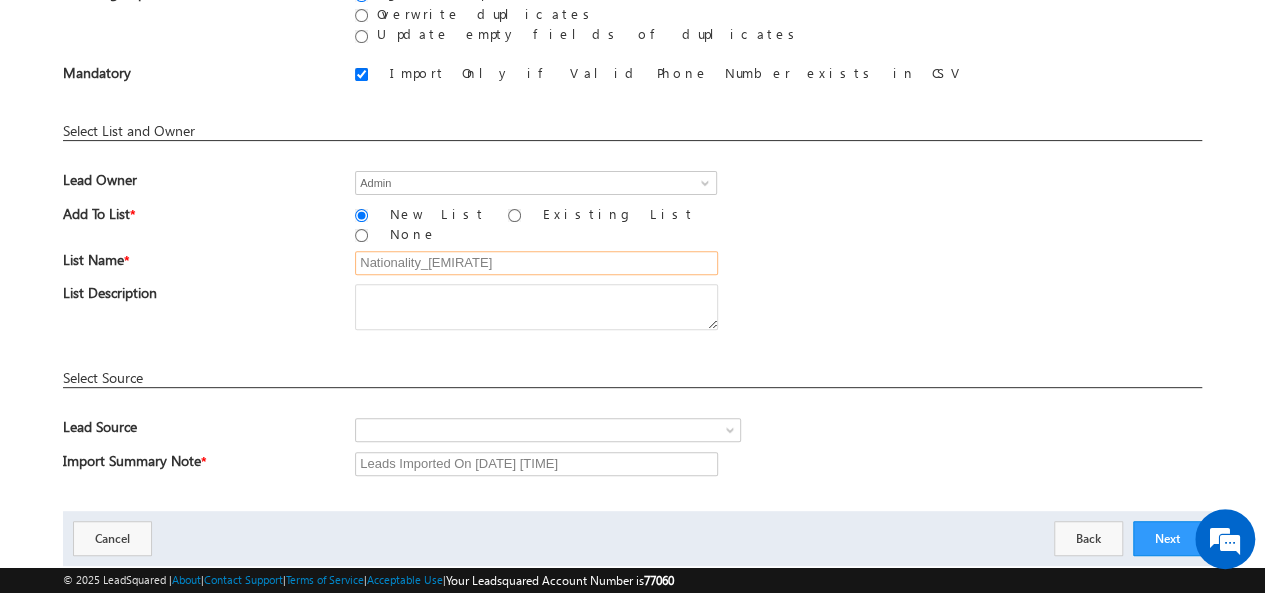 scroll, scrollTop: 265, scrollLeft: 0, axis: vertical 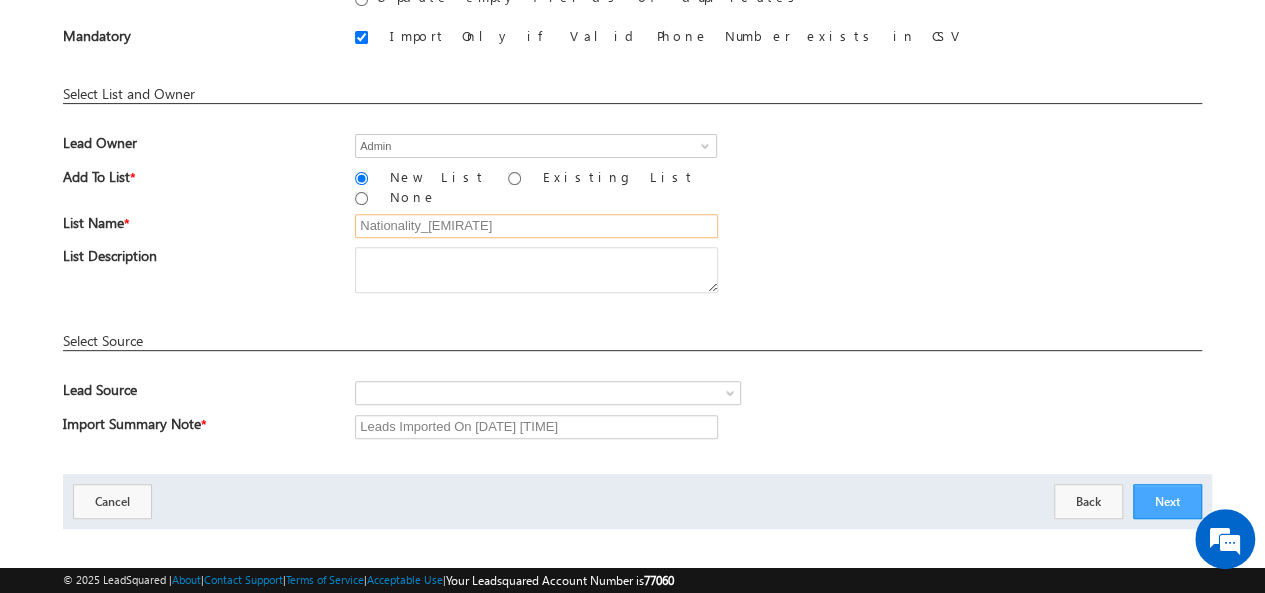 type on "Nationality_Emirate" 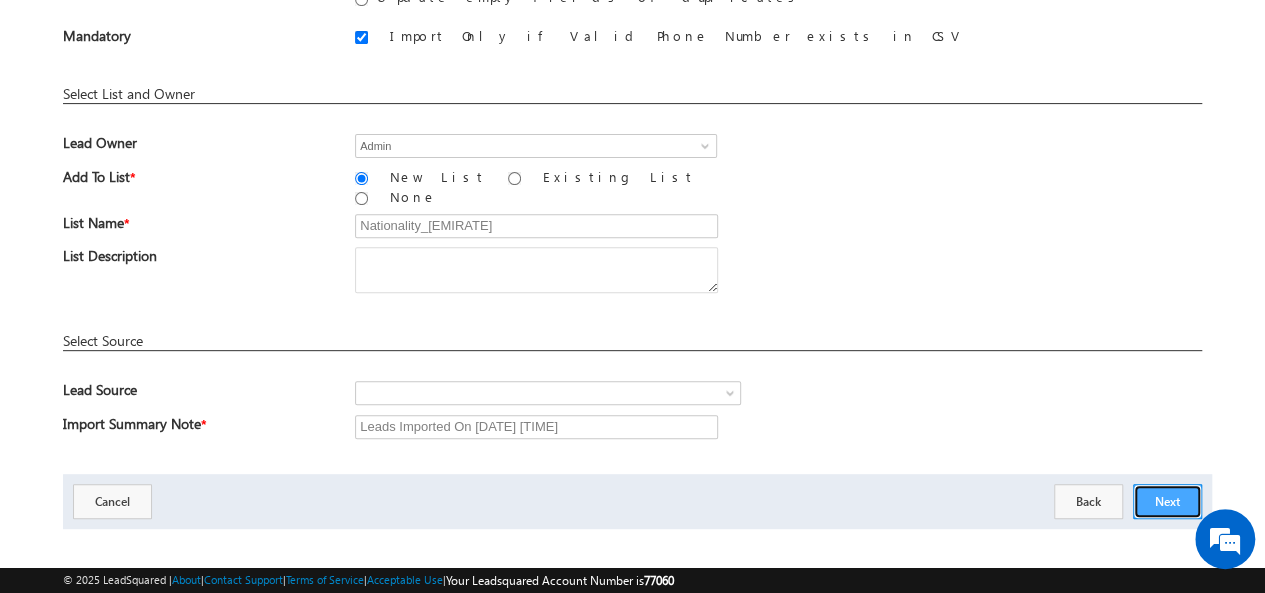 click on "Next" at bounding box center (1167, 501) 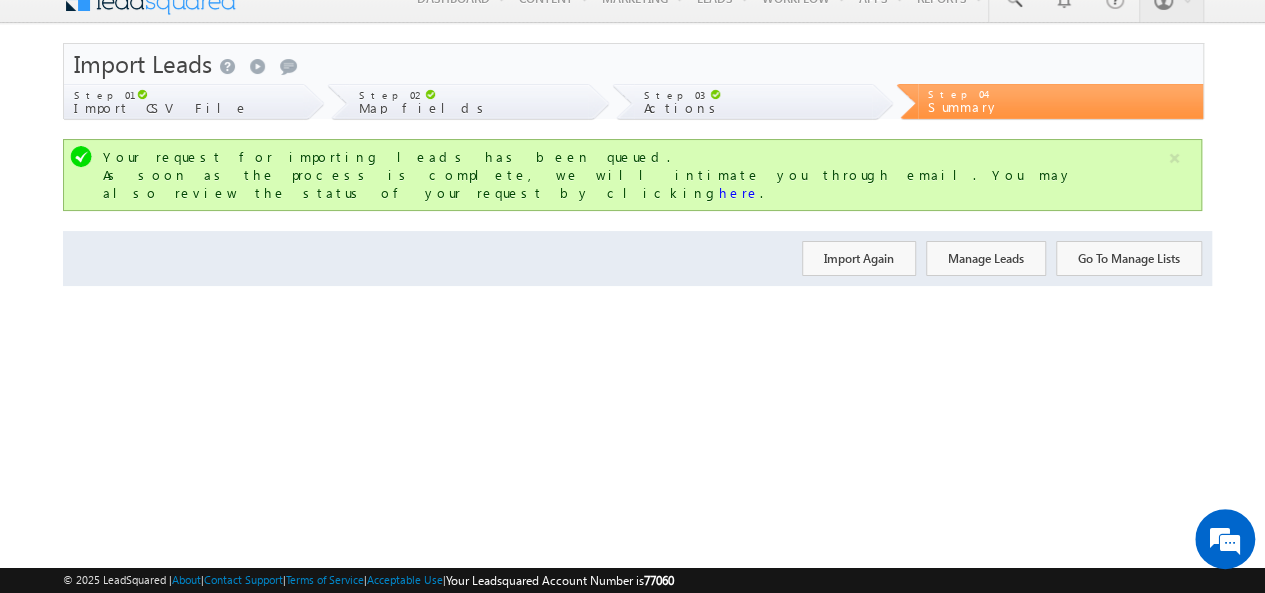 scroll, scrollTop: 24, scrollLeft: 0, axis: vertical 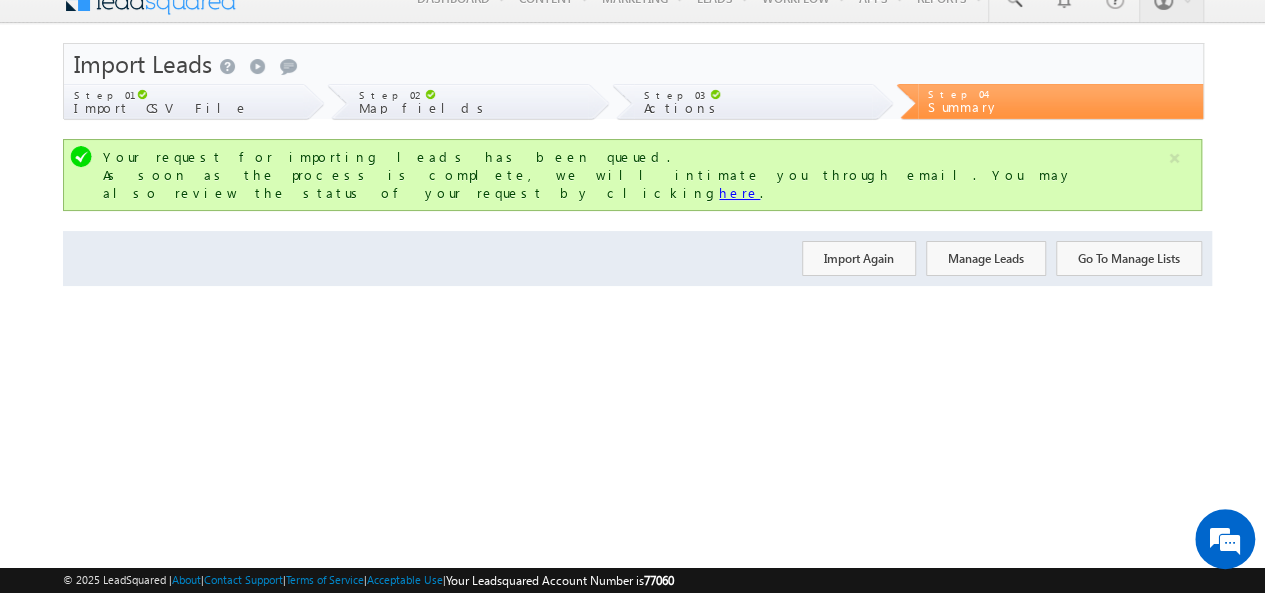 click on "here" at bounding box center (739, 192) 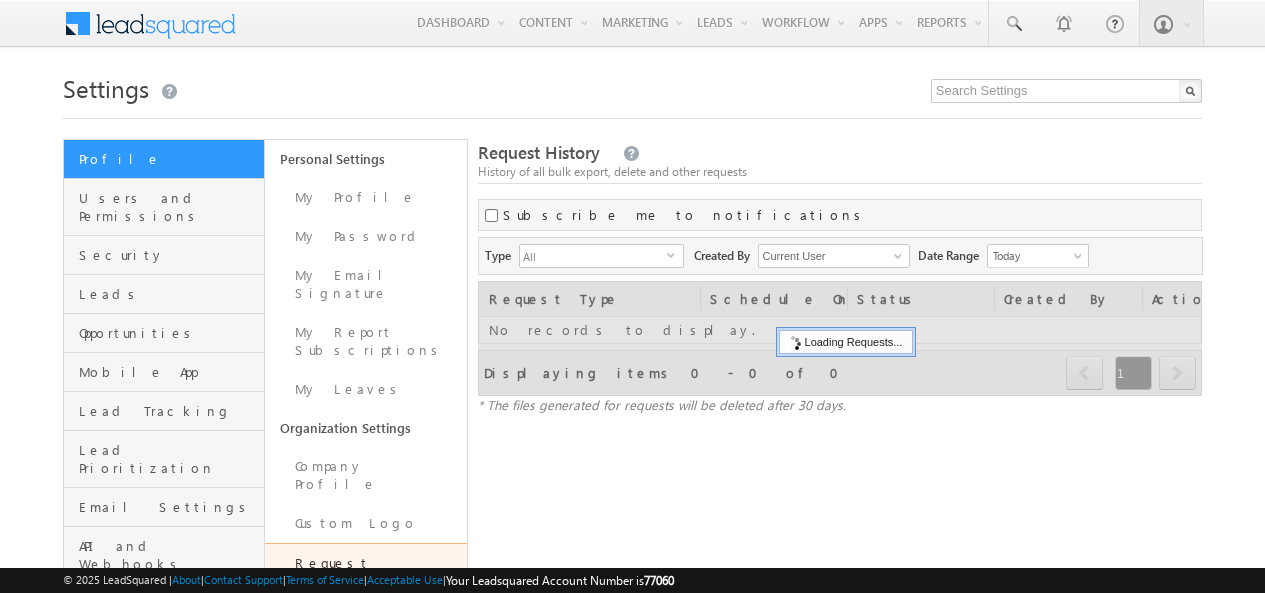 scroll, scrollTop: 0, scrollLeft: 0, axis: both 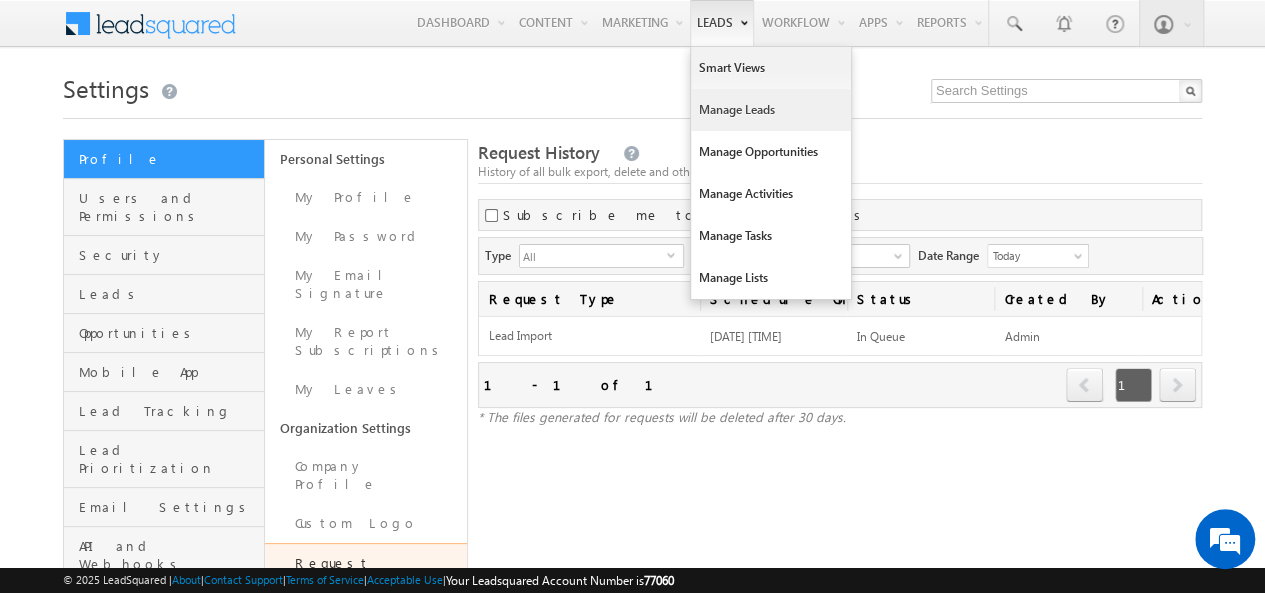 click on "Manage Leads" at bounding box center [771, 110] 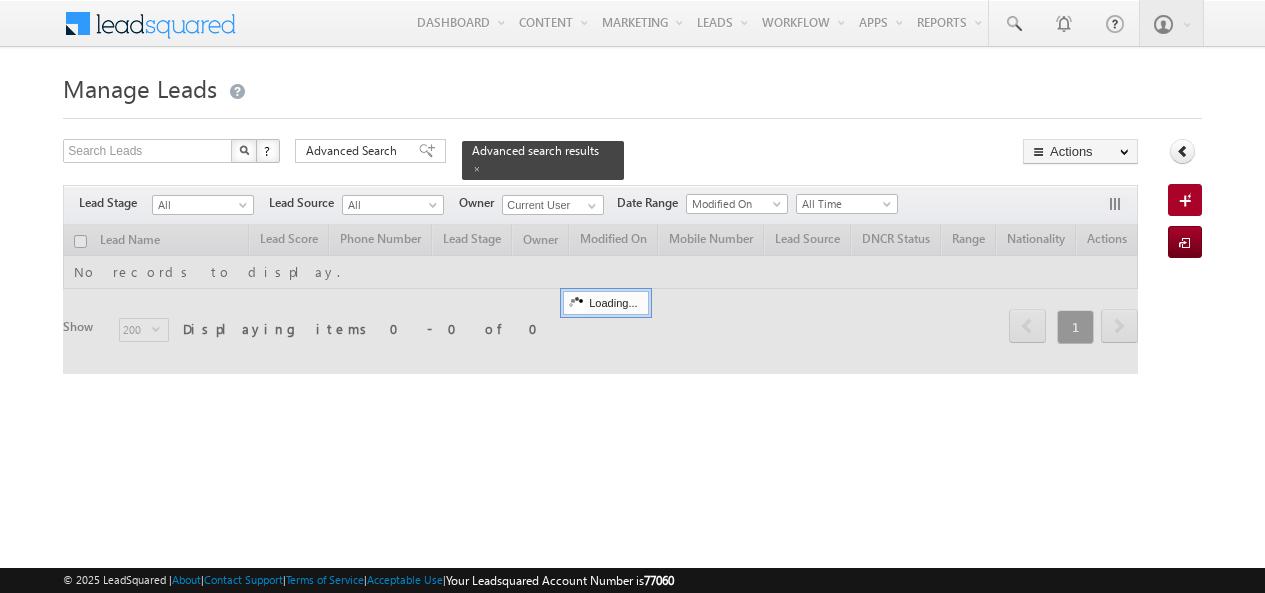 scroll, scrollTop: 0, scrollLeft: 0, axis: both 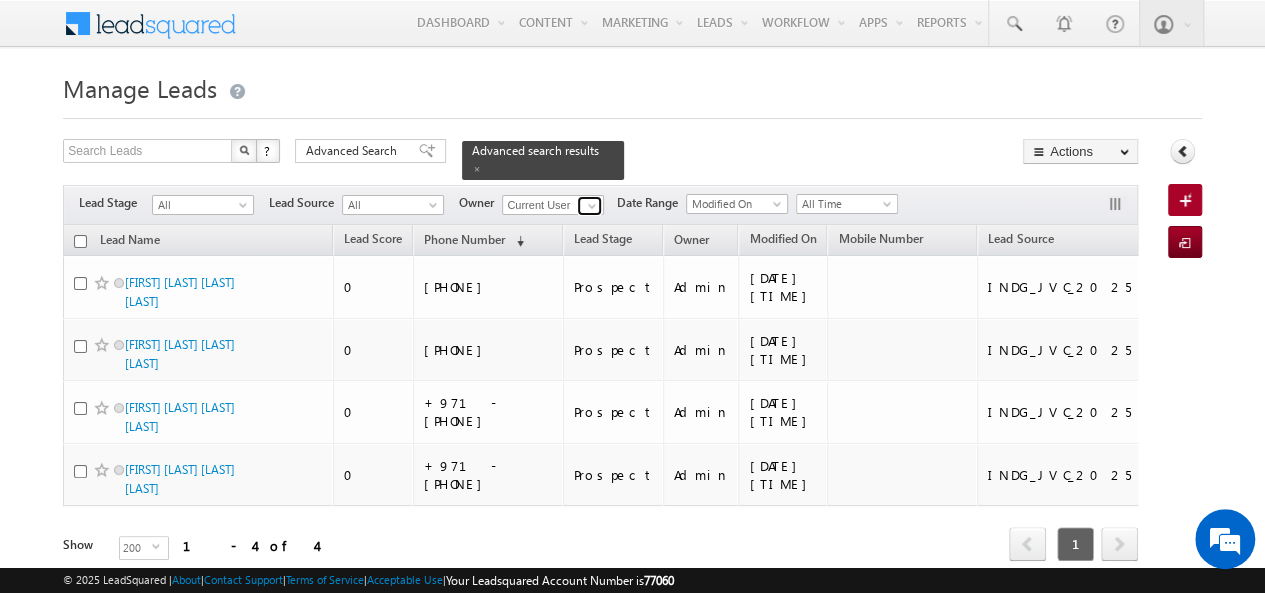 click at bounding box center [592, 206] 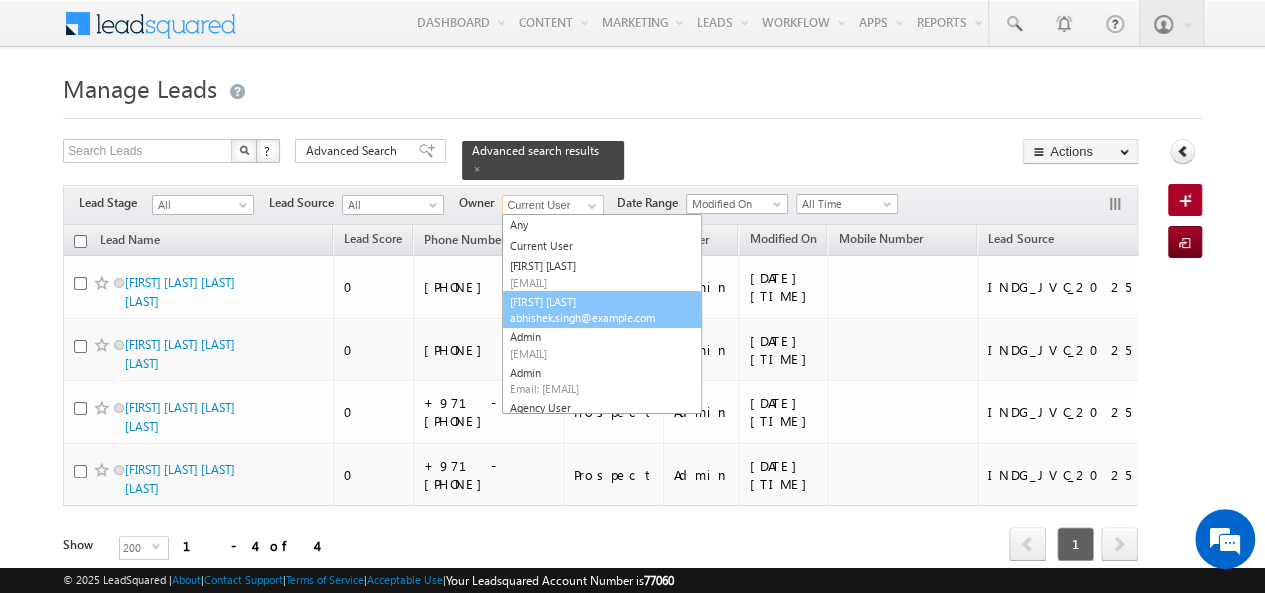 click on "[FIRST] [LAST] [EMAIL]" at bounding box center [602, 310] 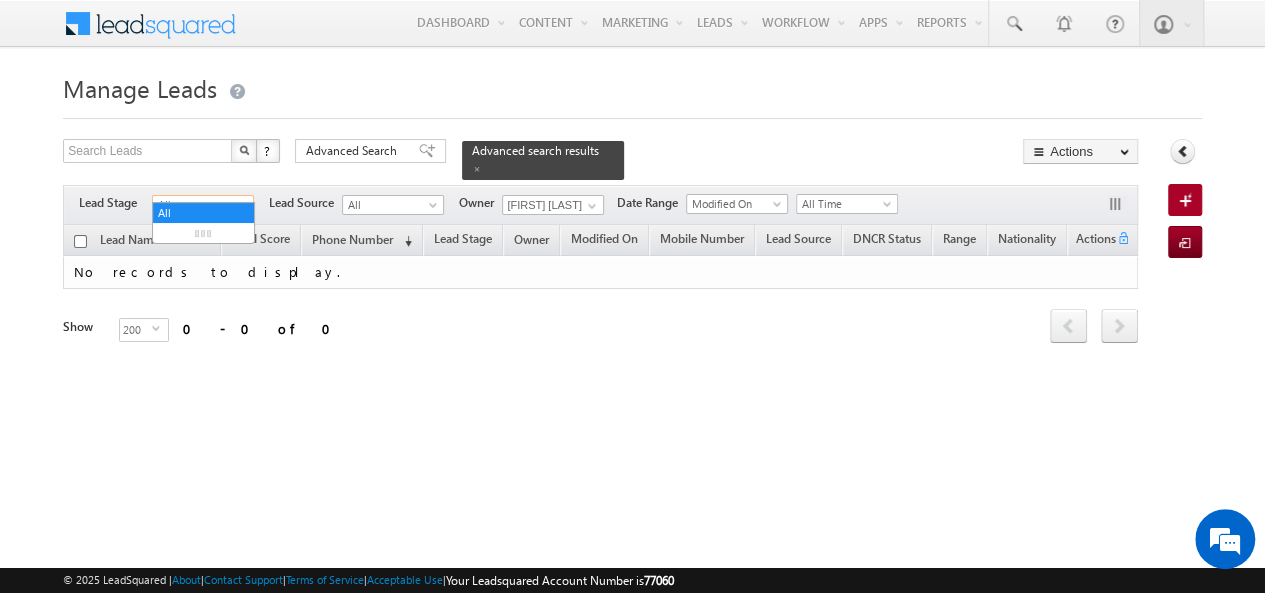 click at bounding box center [245, 209] 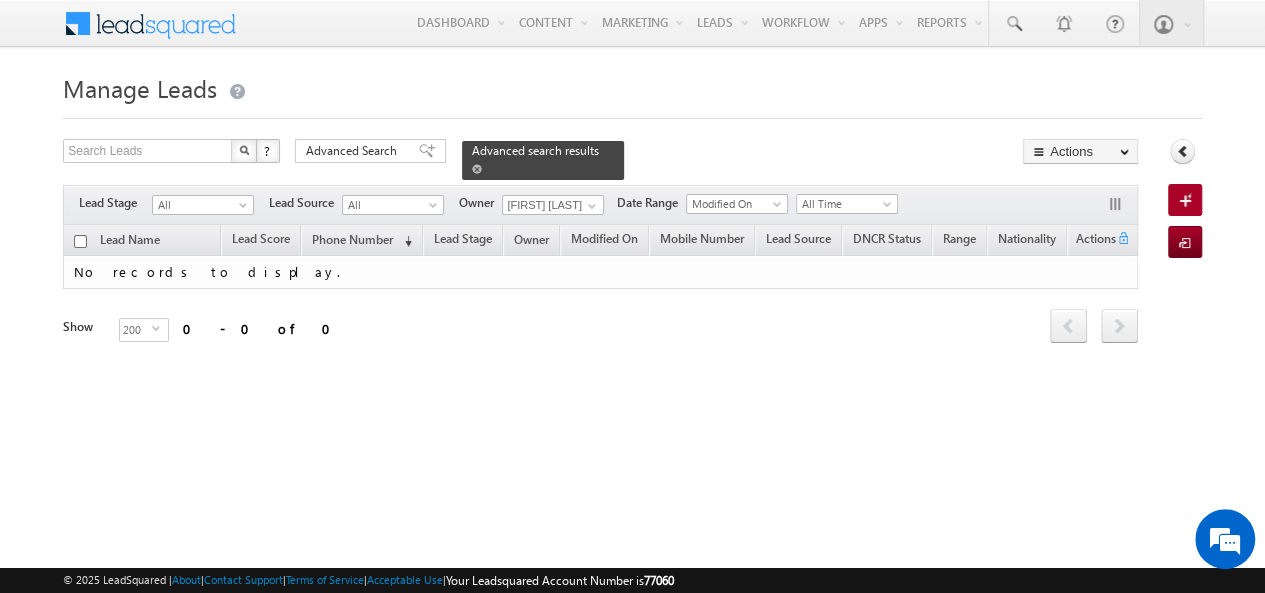 click at bounding box center (477, 169) 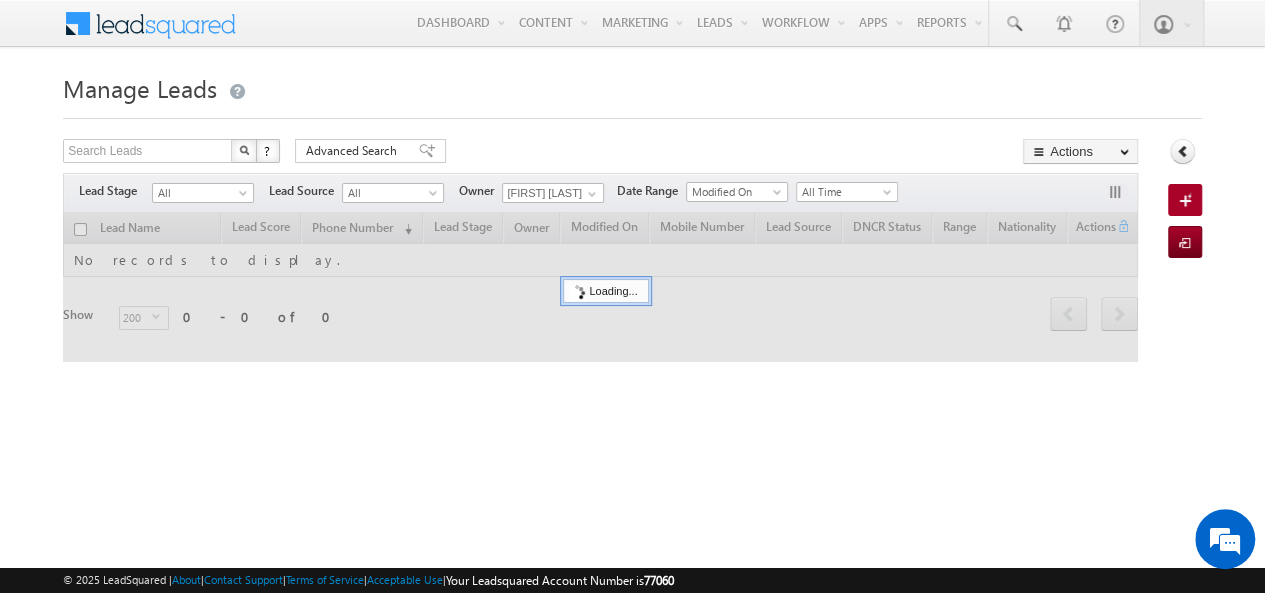 scroll, scrollTop: 0, scrollLeft: 0, axis: both 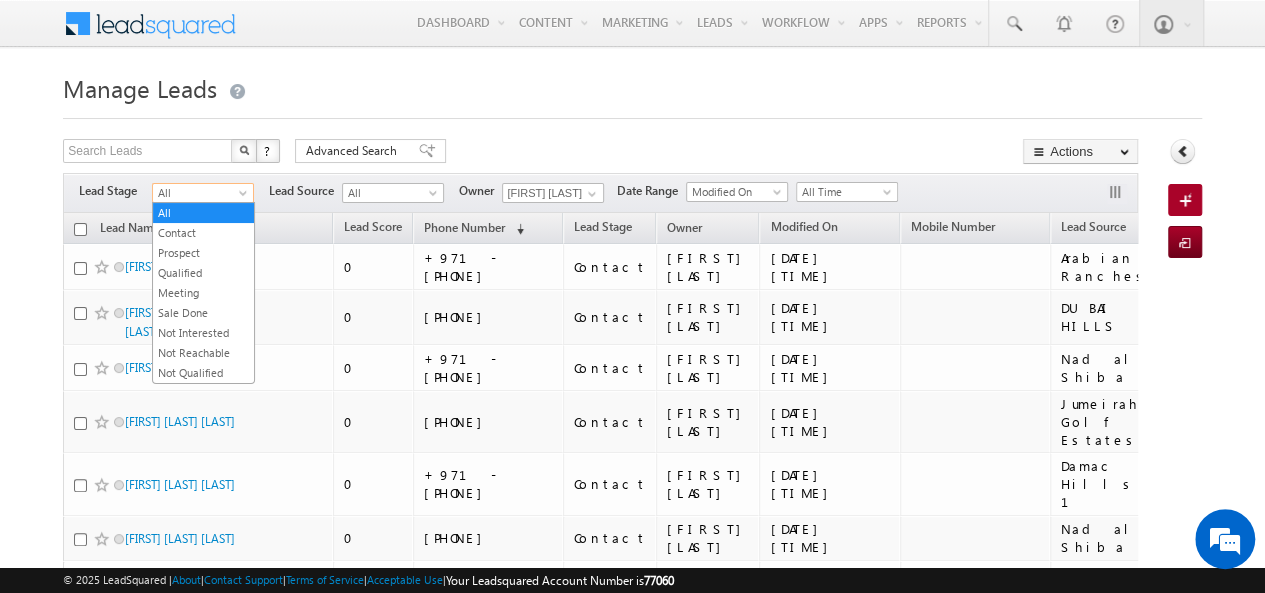 click at bounding box center [245, 197] 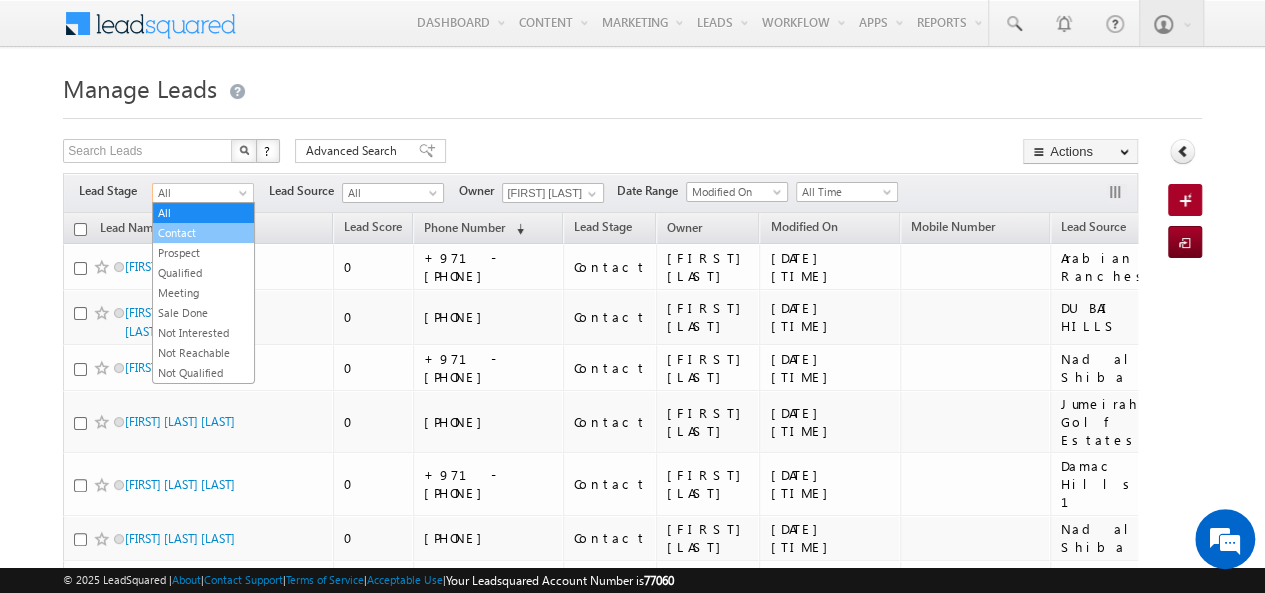 click on "Contact" at bounding box center [203, 233] 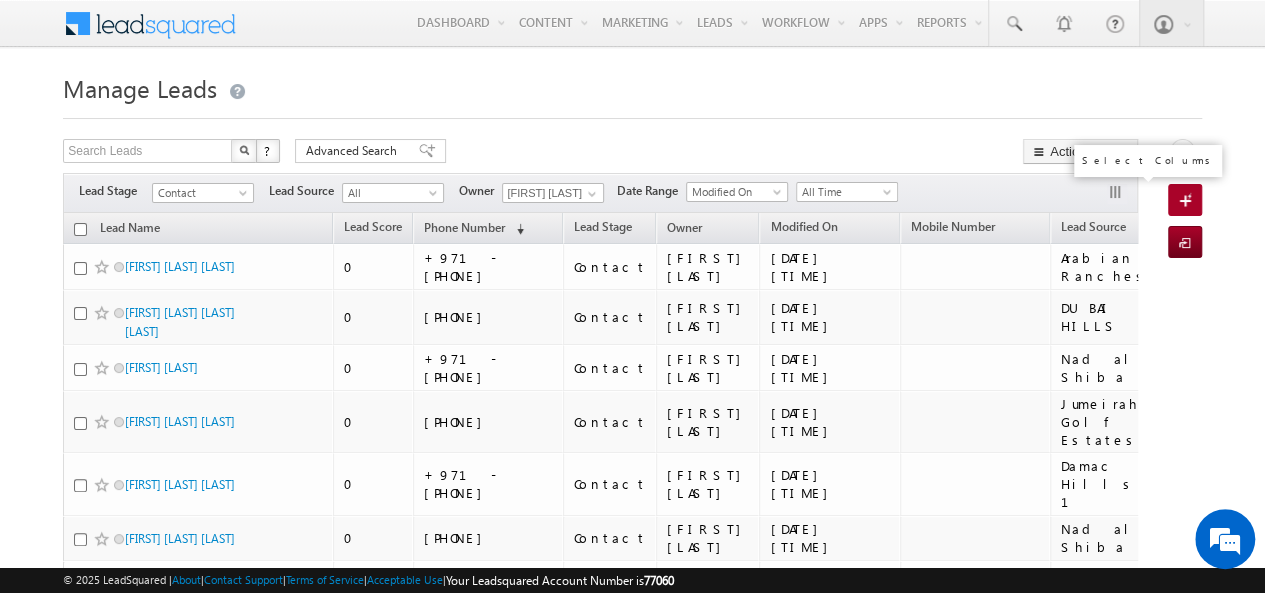 click at bounding box center [1117, 194] 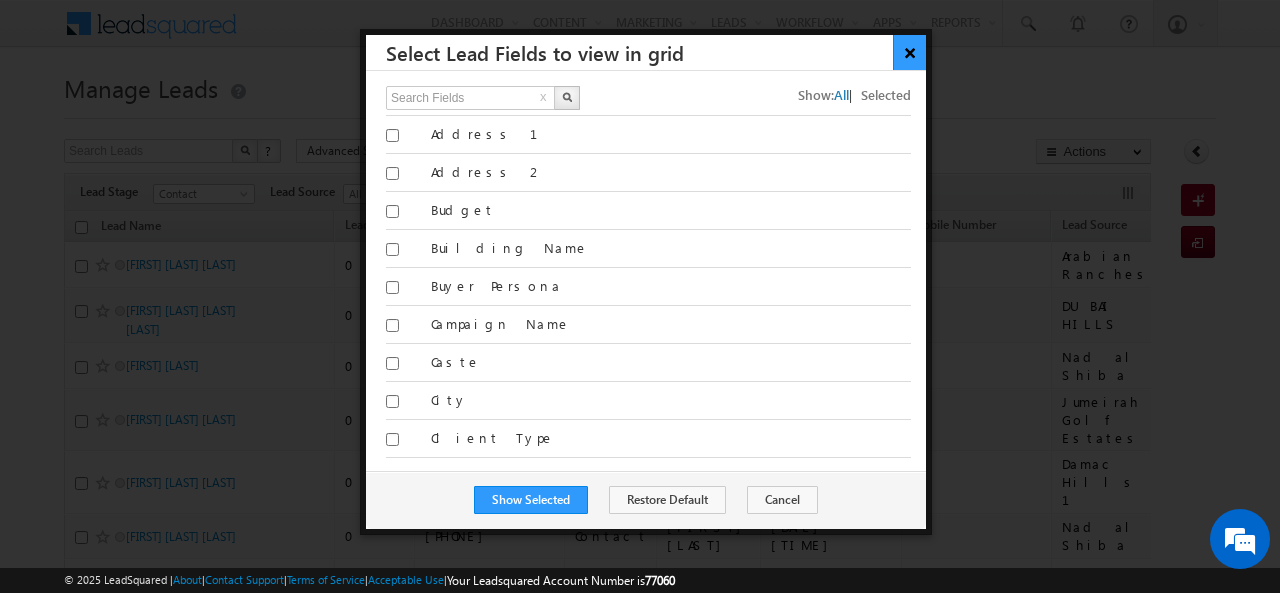 click on "×" at bounding box center [909, 52] 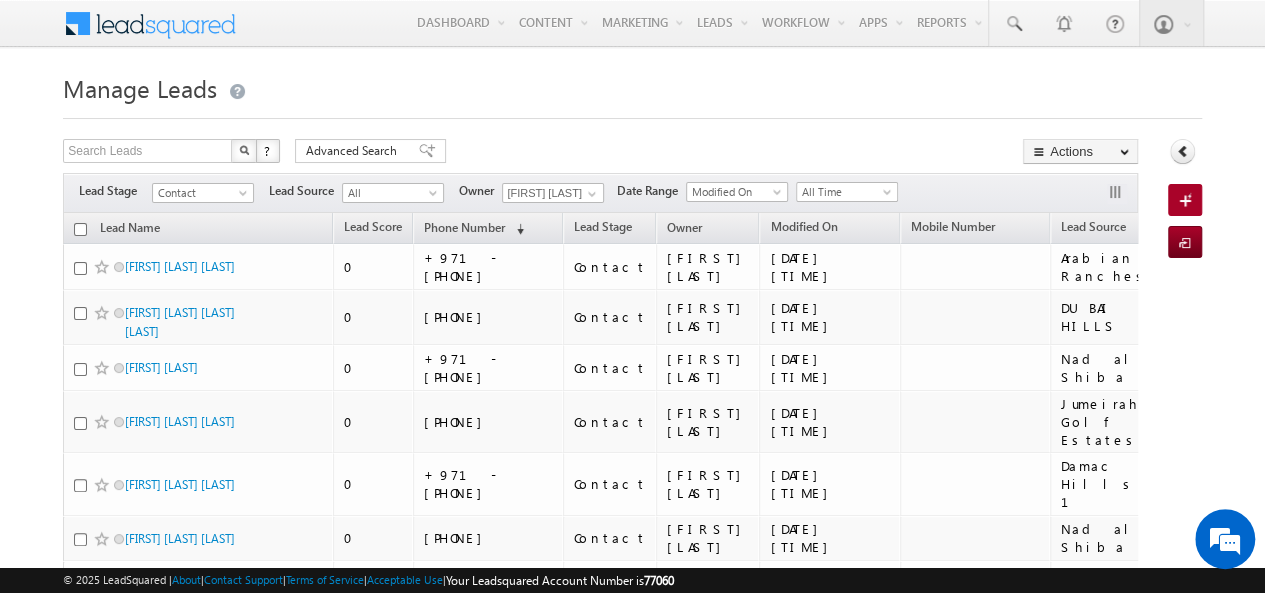 click at bounding box center [80, 229] 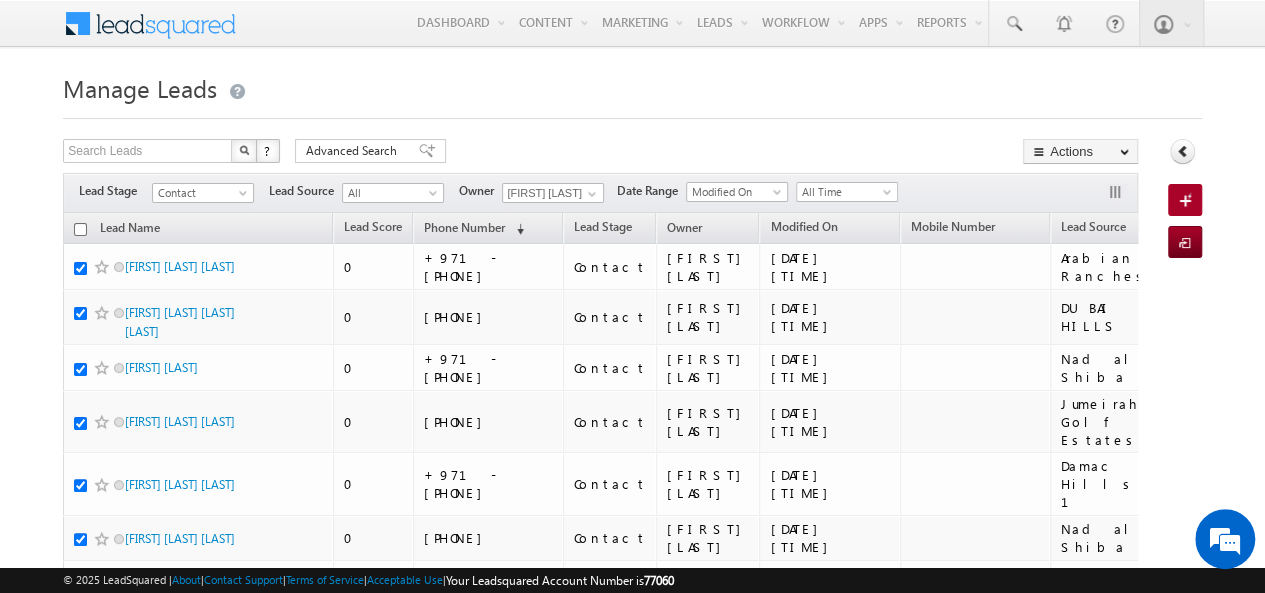 checkbox on "true" 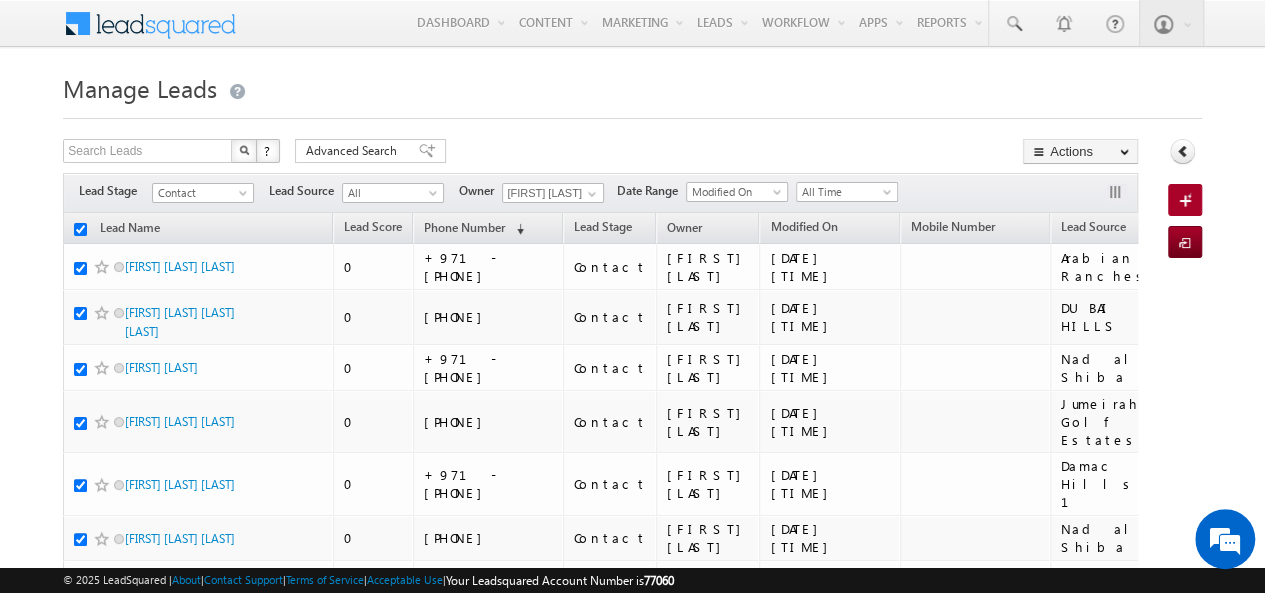 checkbox on "true" 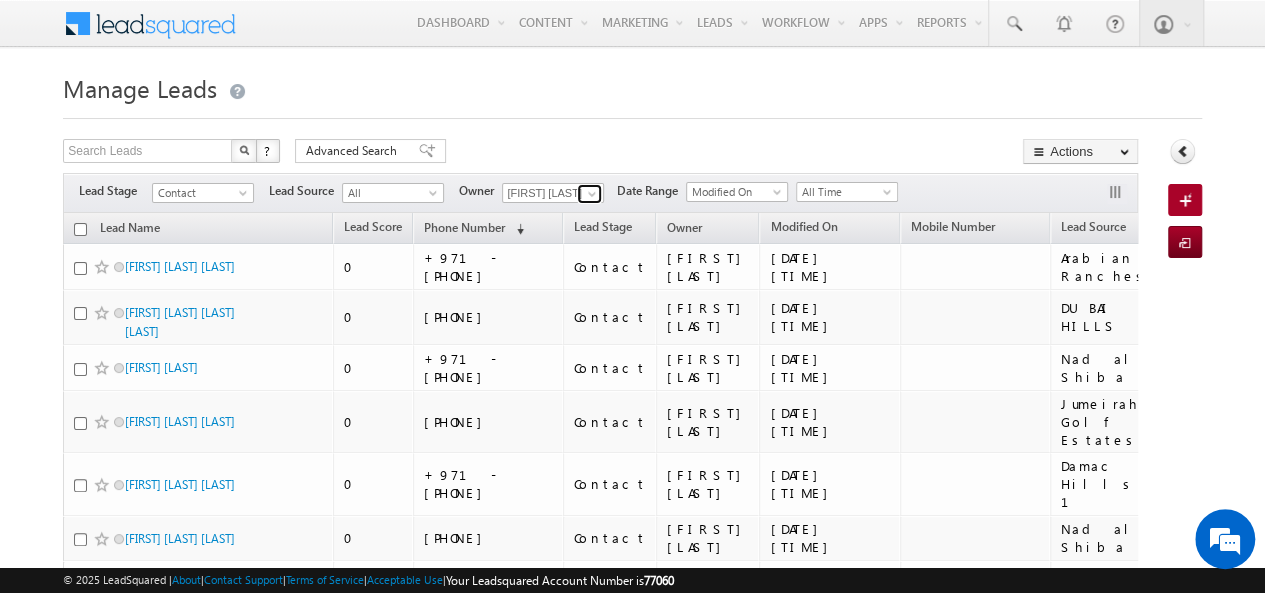 click at bounding box center [592, 194] 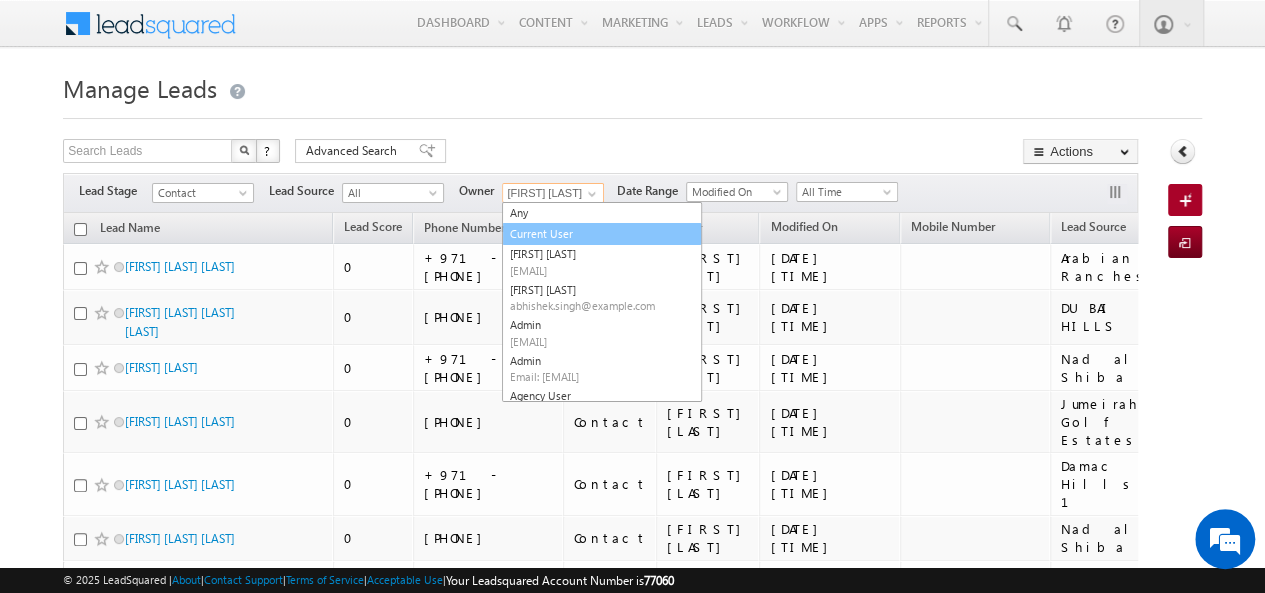 click on "Current User" at bounding box center (602, 234) 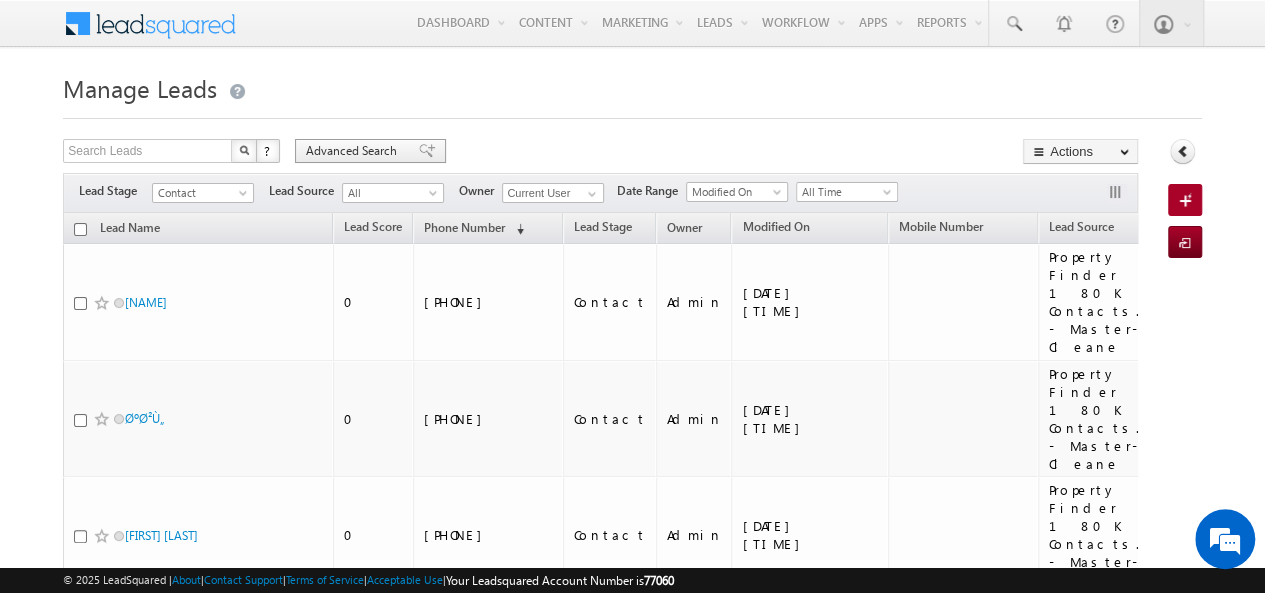 click on "Advanced Search" at bounding box center [354, 151] 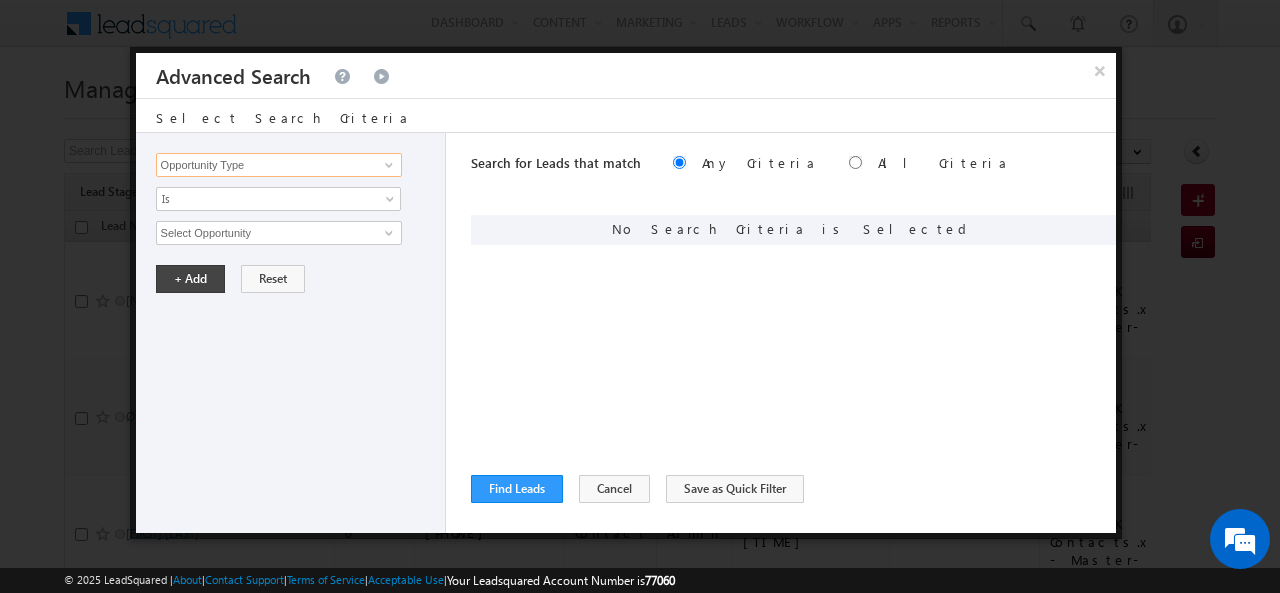 click on "Opportunity Type" at bounding box center [279, 165] 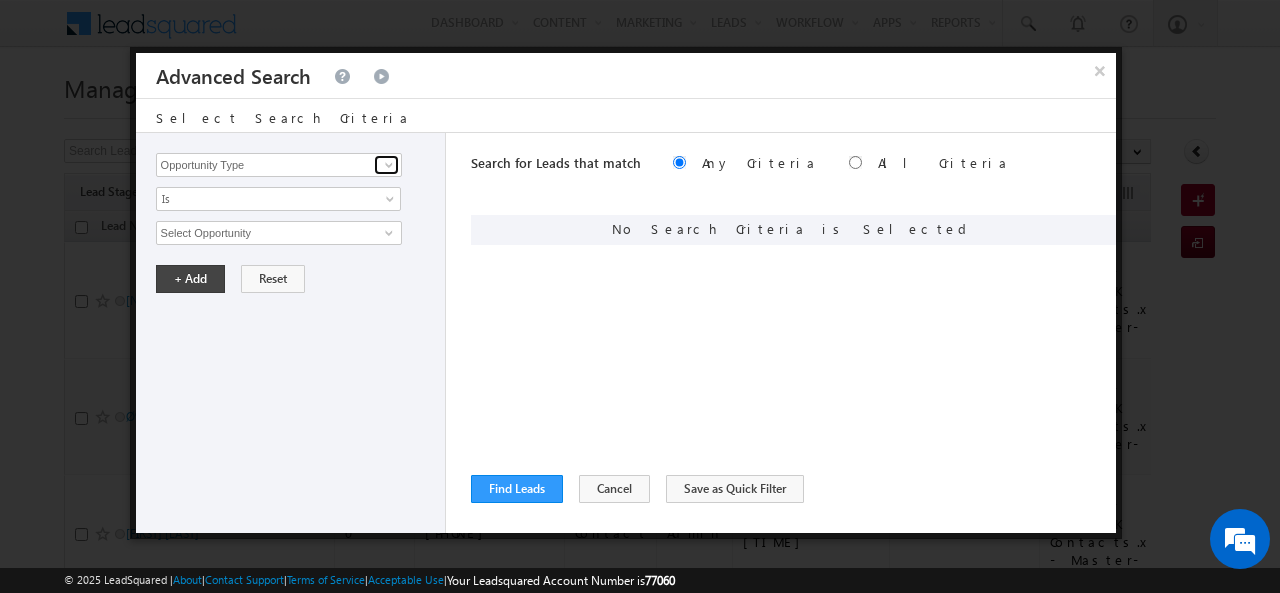 click at bounding box center (389, 165) 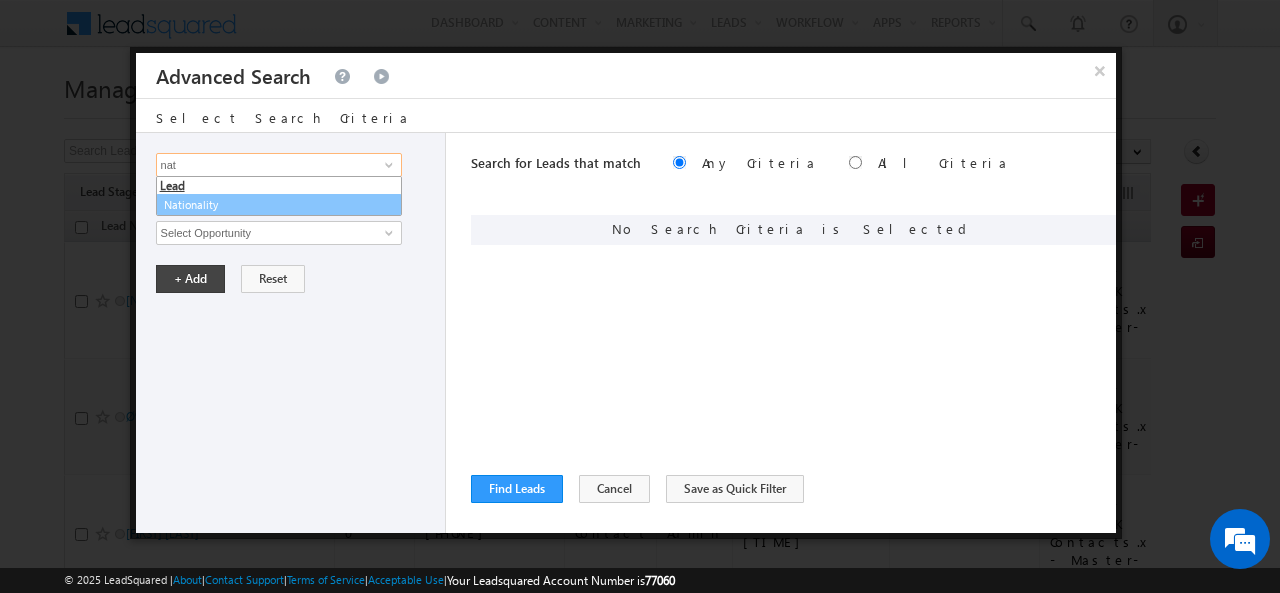 click on "Nationality" at bounding box center (279, 205) 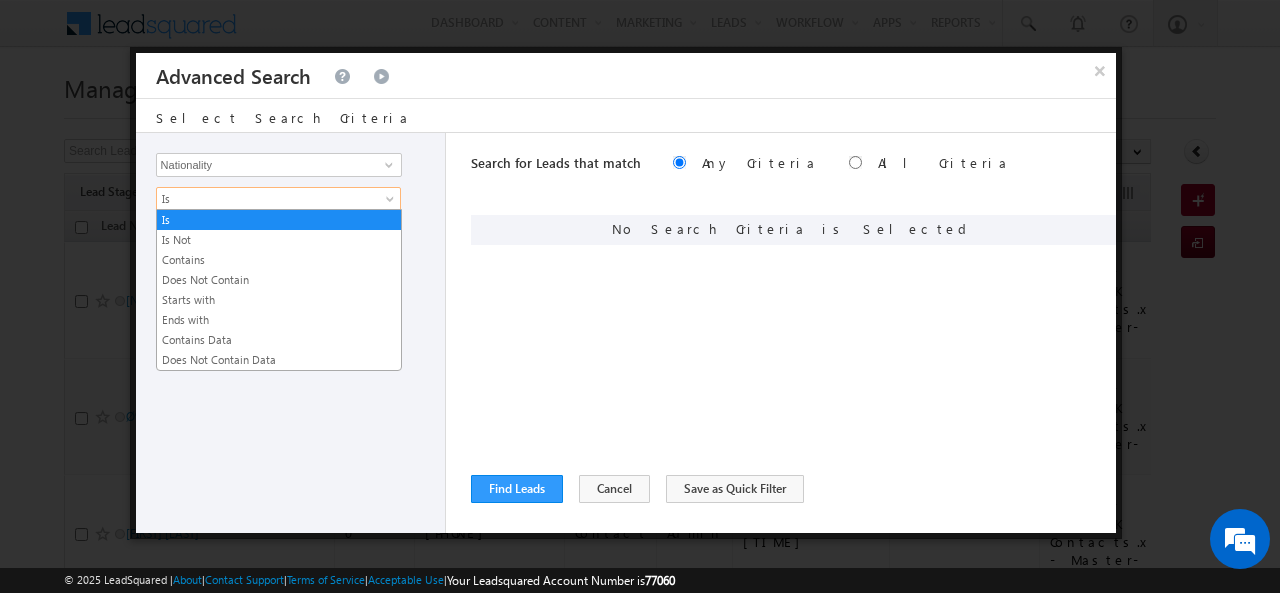 click at bounding box center (392, 203) 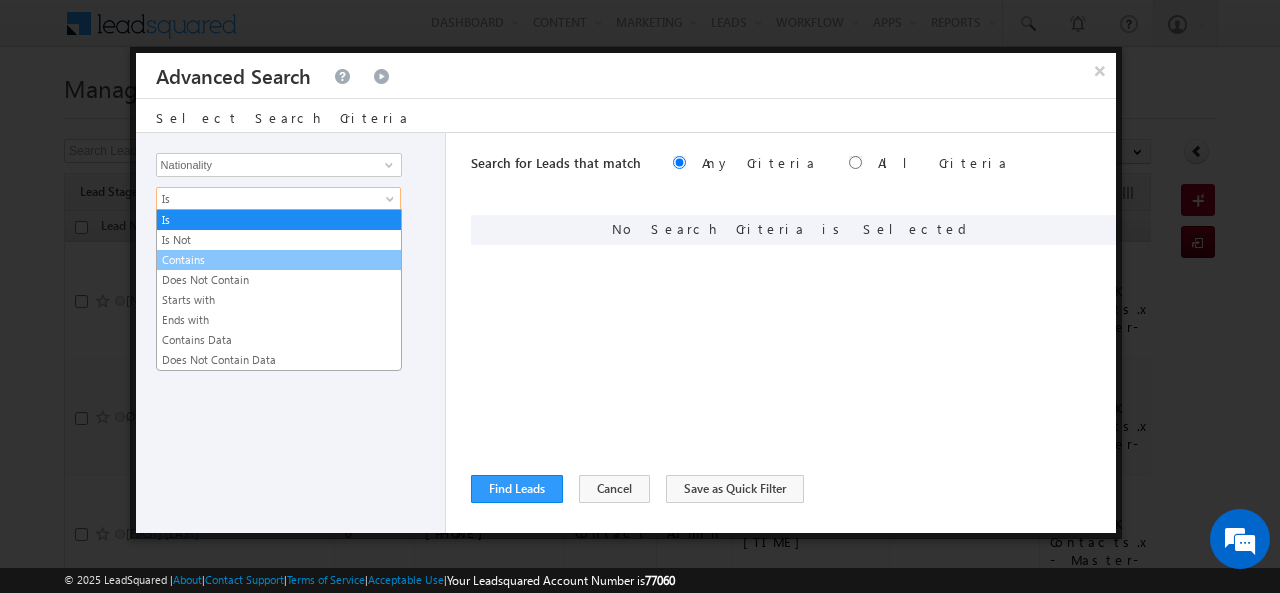 click on "Contains" at bounding box center (279, 260) 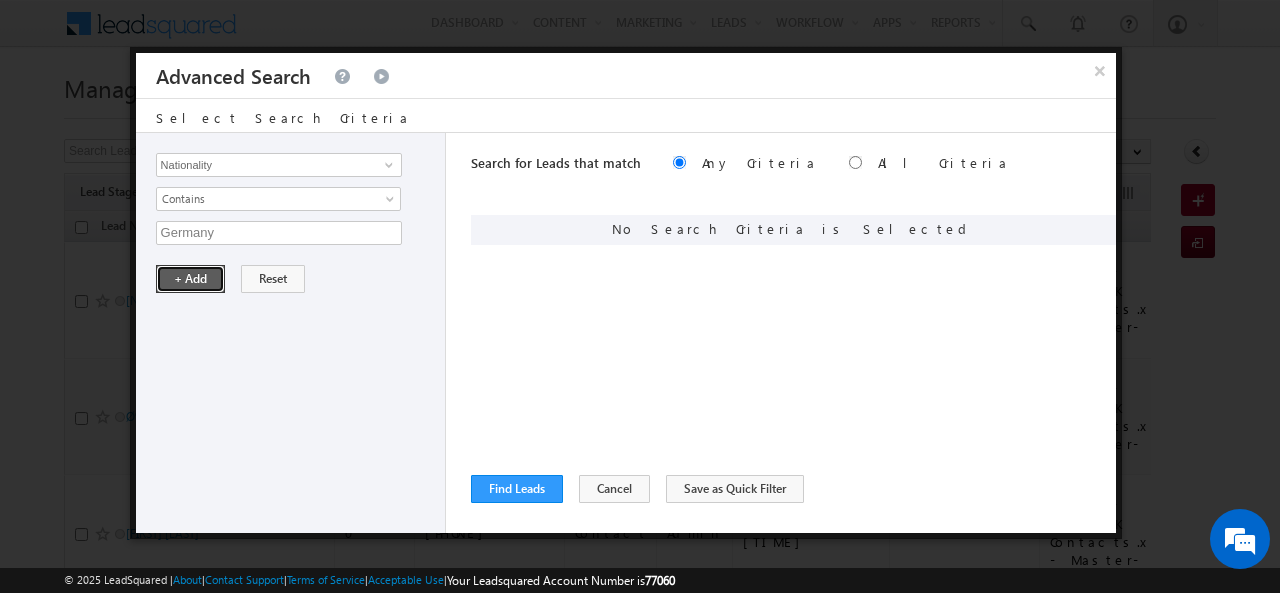 click on "+ Add" at bounding box center [190, 279] 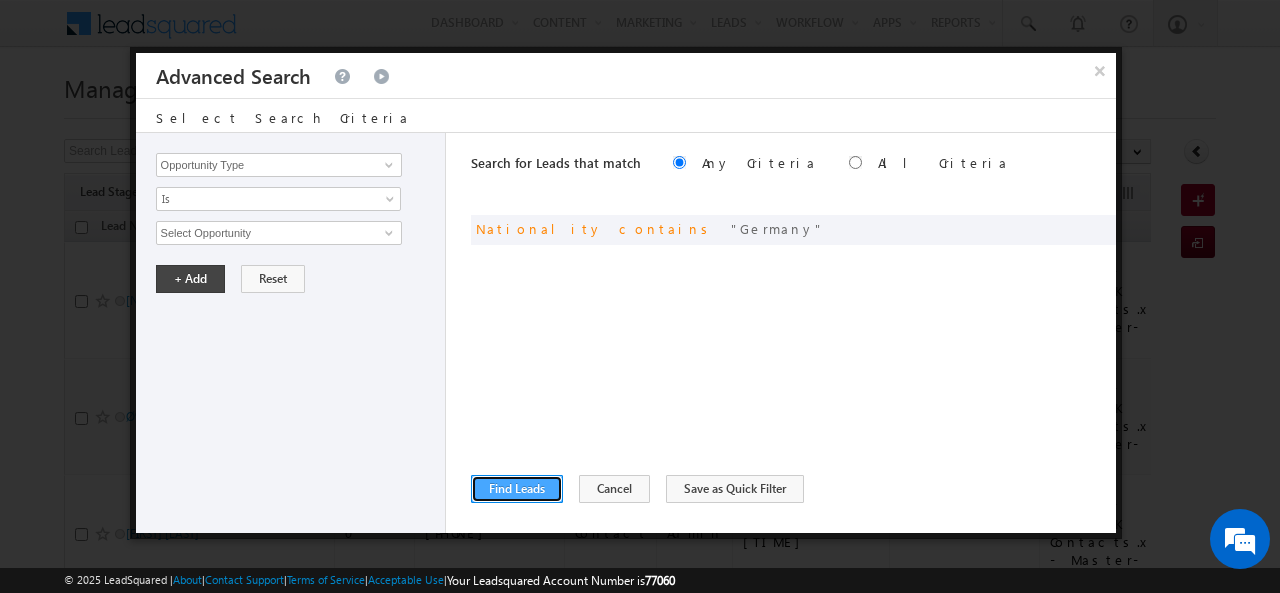 click on "Find Leads" at bounding box center [517, 489] 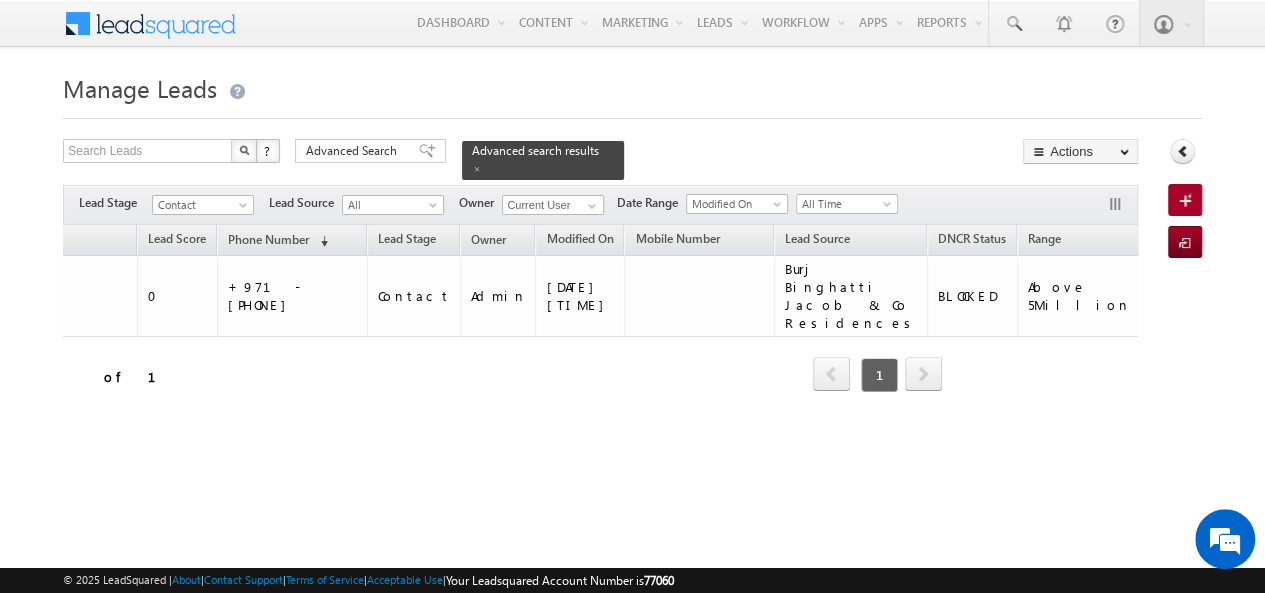 scroll, scrollTop: 0, scrollLeft: 197, axis: horizontal 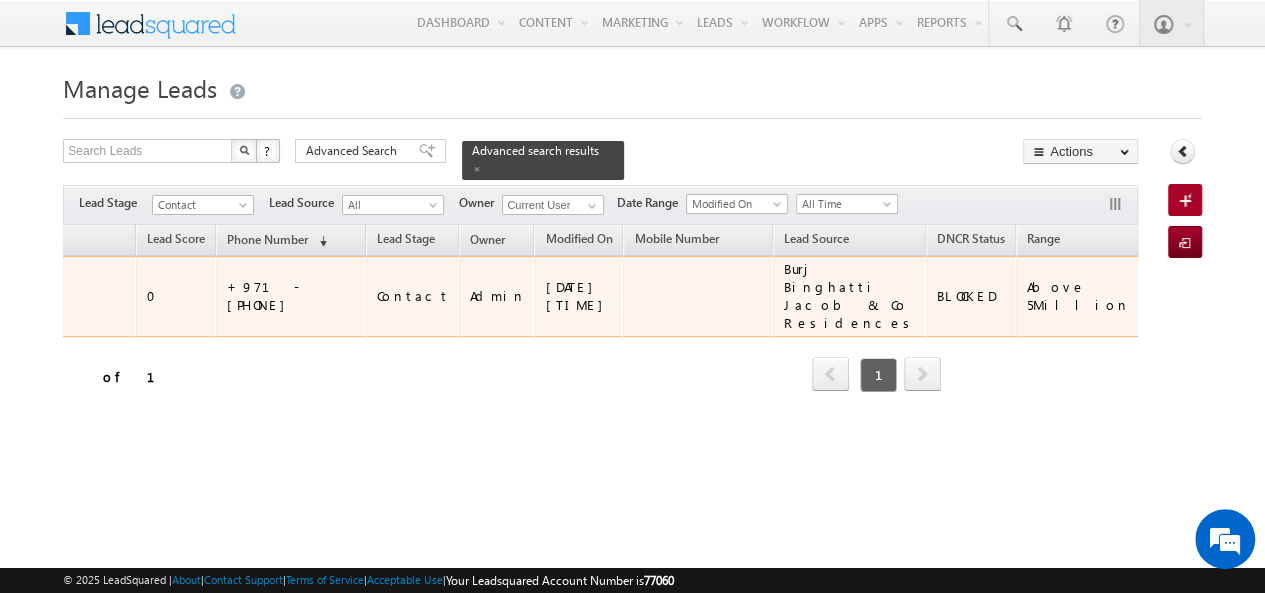 drag, startPoint x: 1000, startPoint y: 281, endPoint x: 1053, endPoint y: 295, distance: 54.81788 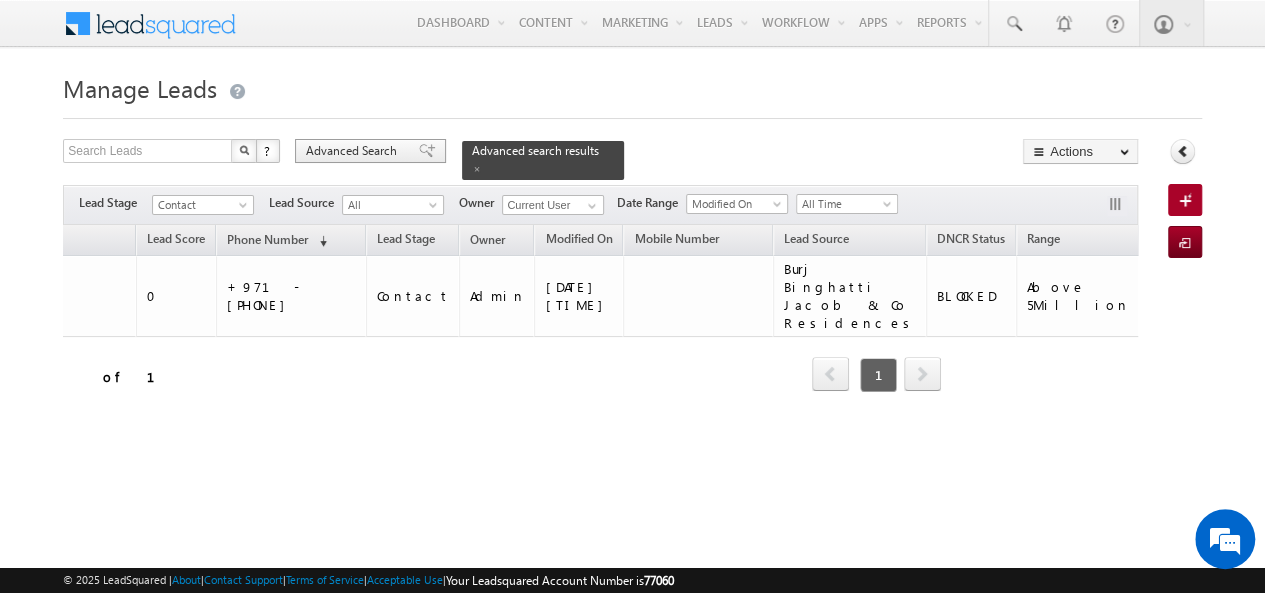 click on "Advanced Search" at bounding box center (354, 151) 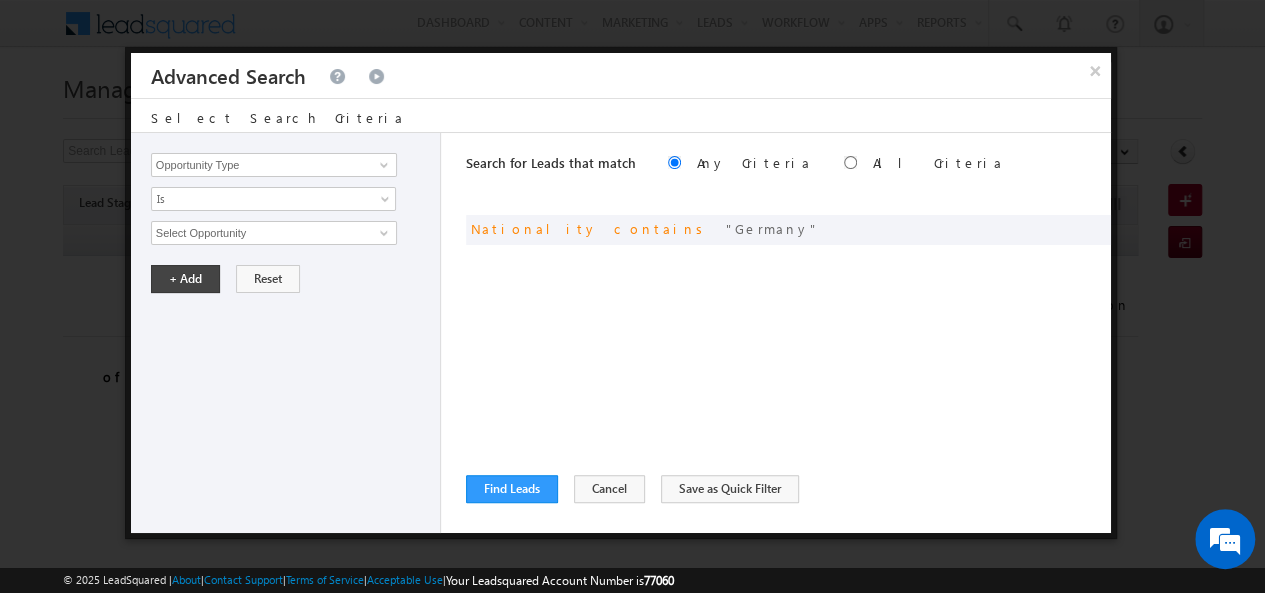 scroll, scrollTop: 0, scrollLeft: 184, axis: horizontal 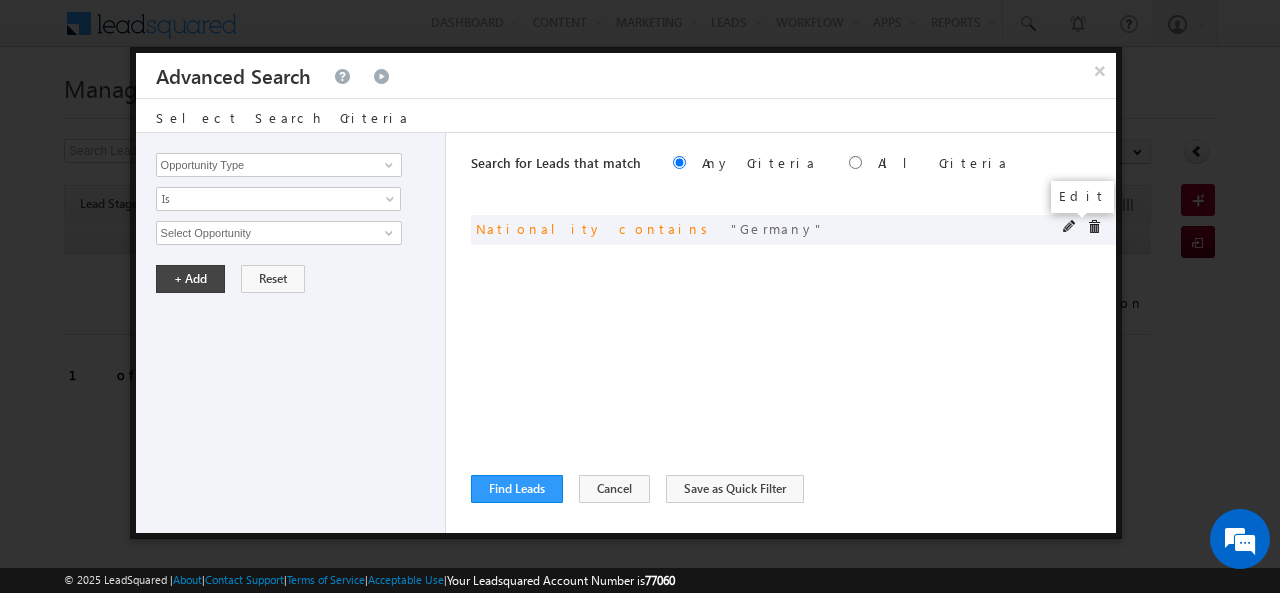 click at bounding box center [1070, 227] 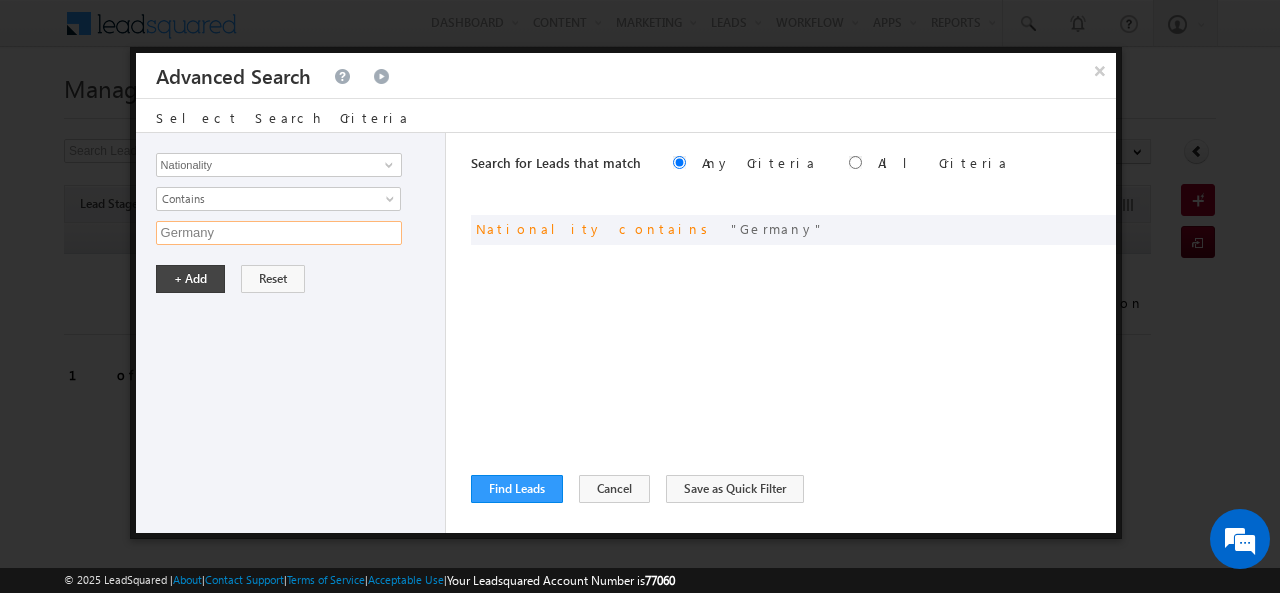 click on "Germany" at bounding box center [279, 233] 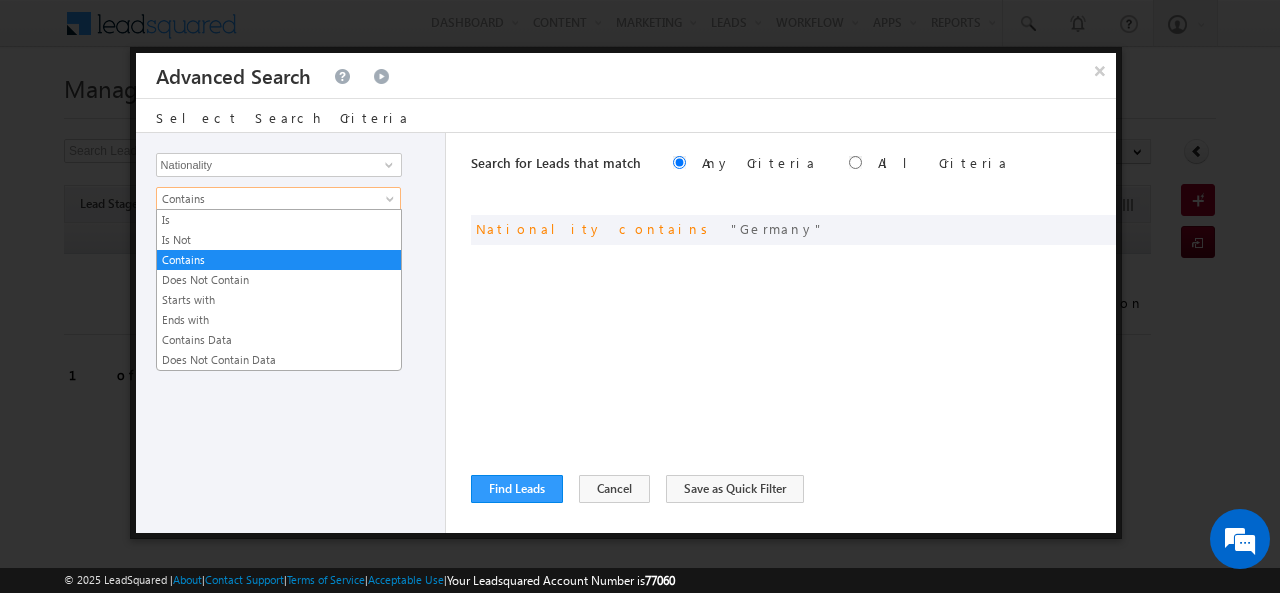 click on "Contains" at bounding box center [278, 199] 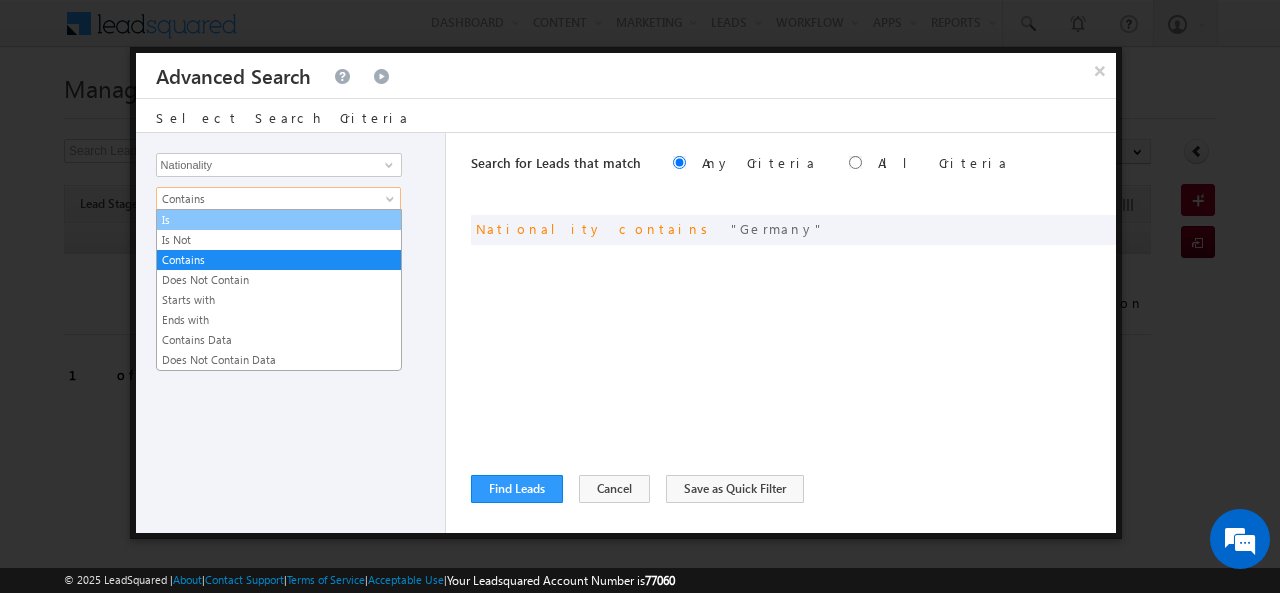 click on "Is" at bounding box center [279, 220] 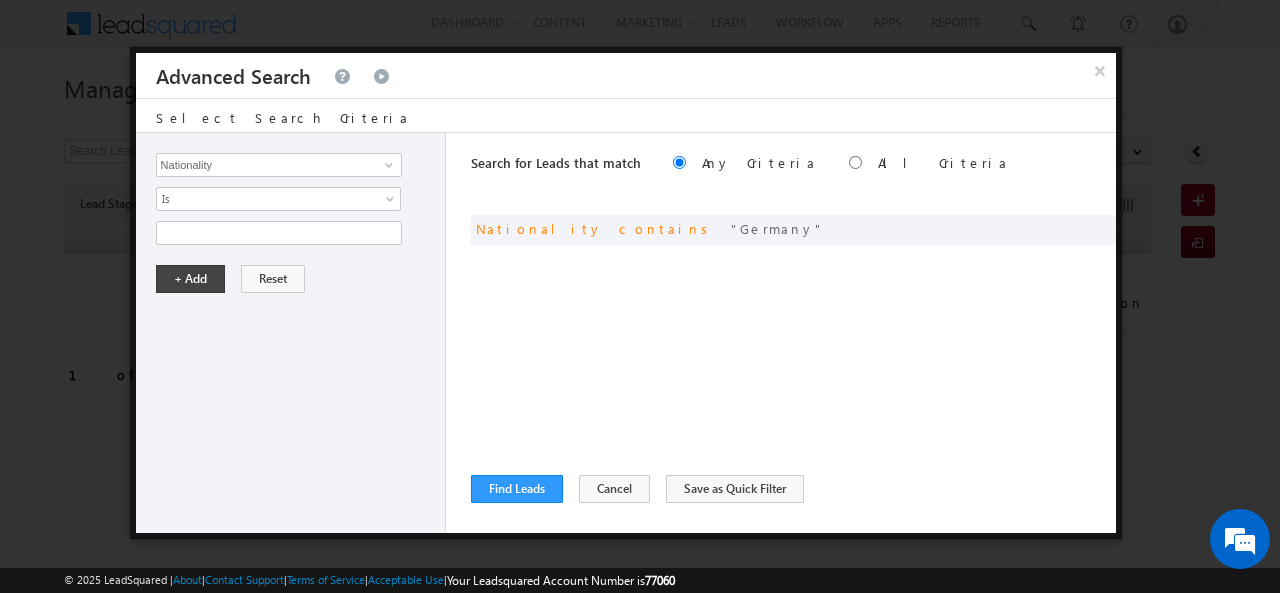 click on "Opportunity Type Lead Activity Task Sales Group  Prospect Id Address 1 Address 2 AML - File Booking Form - File Budget Building Name Buyer Persona Campaign Name Caste City Client Type Company Contact Stage Conversion Referrer URL Country Created By Id Created On Current Opt In Status Customer Type Developer DNCR Status Do Not Call Do Not Email Do Not SMS Do Not Track Do you want to invest in dubai Email Emirate Emirates ID - File Engagement Score Father Name First Name Focus Project Form Name Grade Job Title Last Activity Last Activity Date Last Name Last Opt In Email Sent Date Latitude Lead Number Lead Origin Lead Remarks Lead Score Lead Source Lead Stage Longitude Master Project meet your team Date Meeting Done Date  Meeting Location Mobile Number Modified By Id Modified On Nationality Not Picked counter Notes Opt In Date Opt In Details Order Value Owner Passport - File Phone Number Plot Area Possession Procedure Name Project Project Name Project Suggested Qualify follow up" at bounding box center [291, 333] 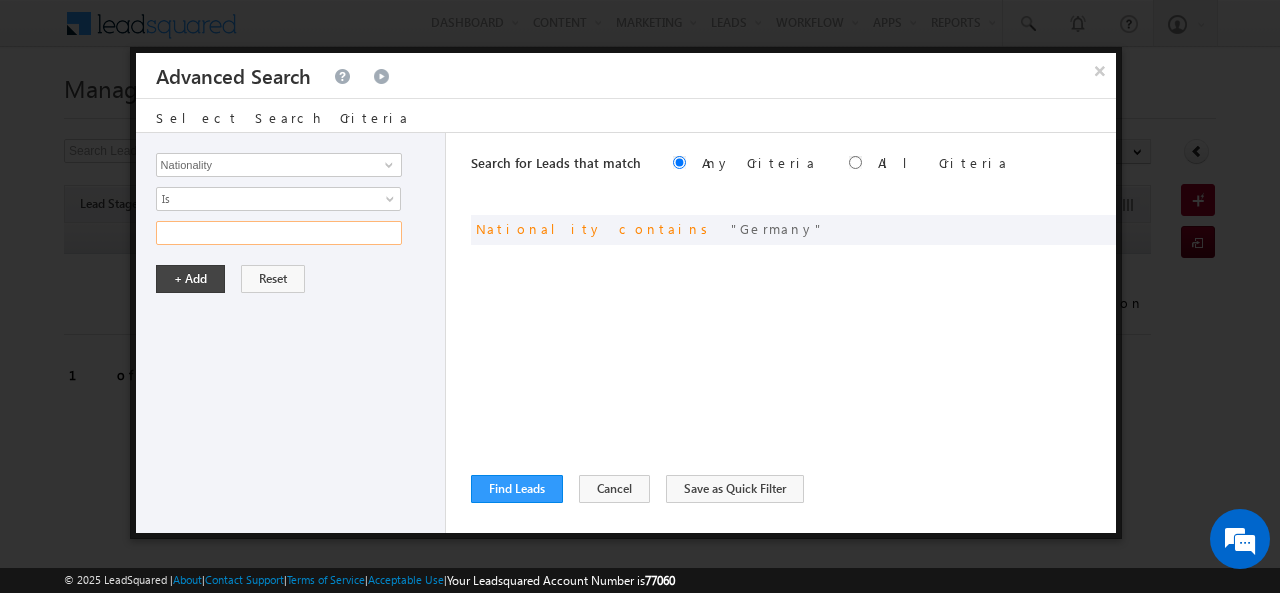 click at bounding box center (279, 233) 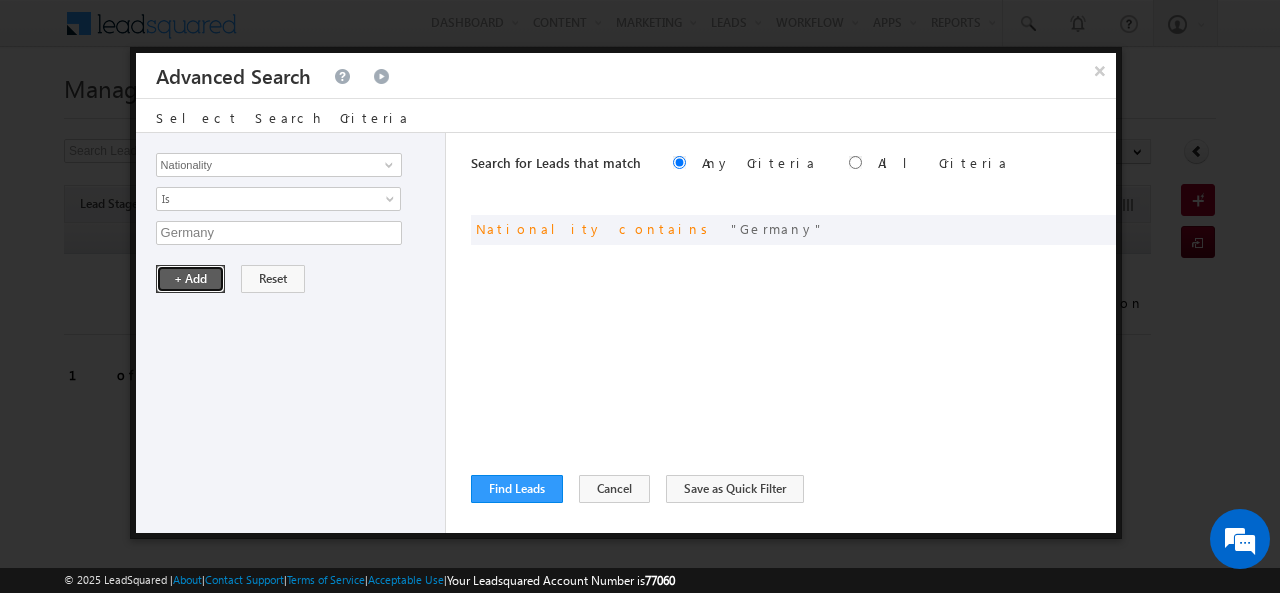 click on "+ Add" at bounding box center (190, 279) 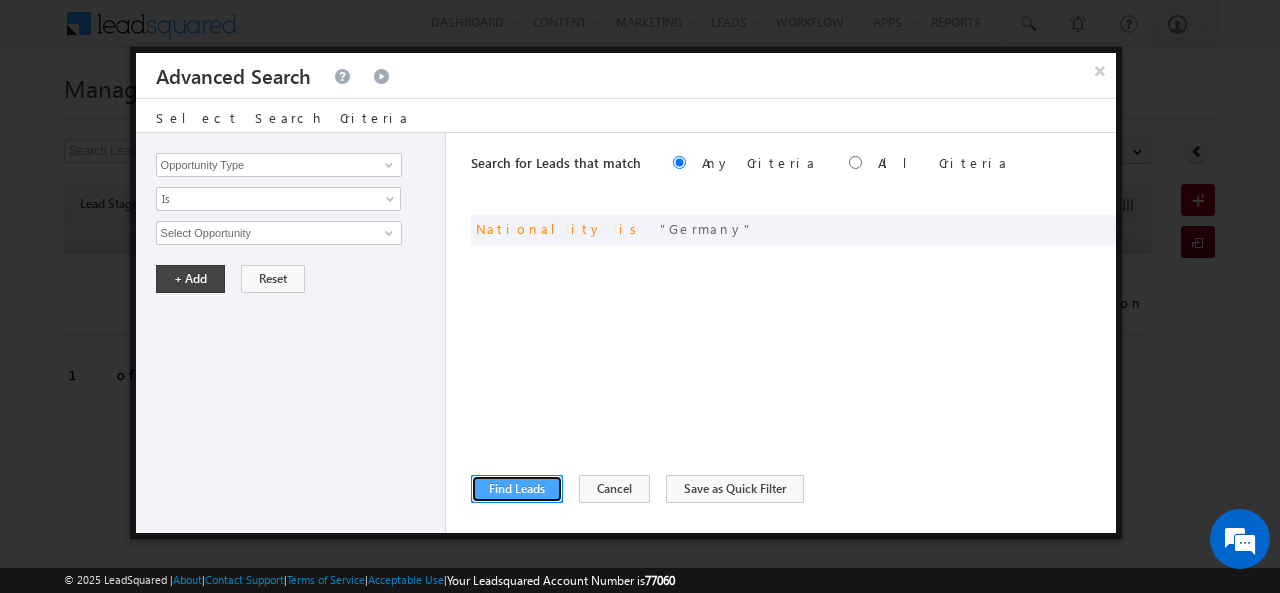 click on "Find Leads" at bounding box center (517, 489) 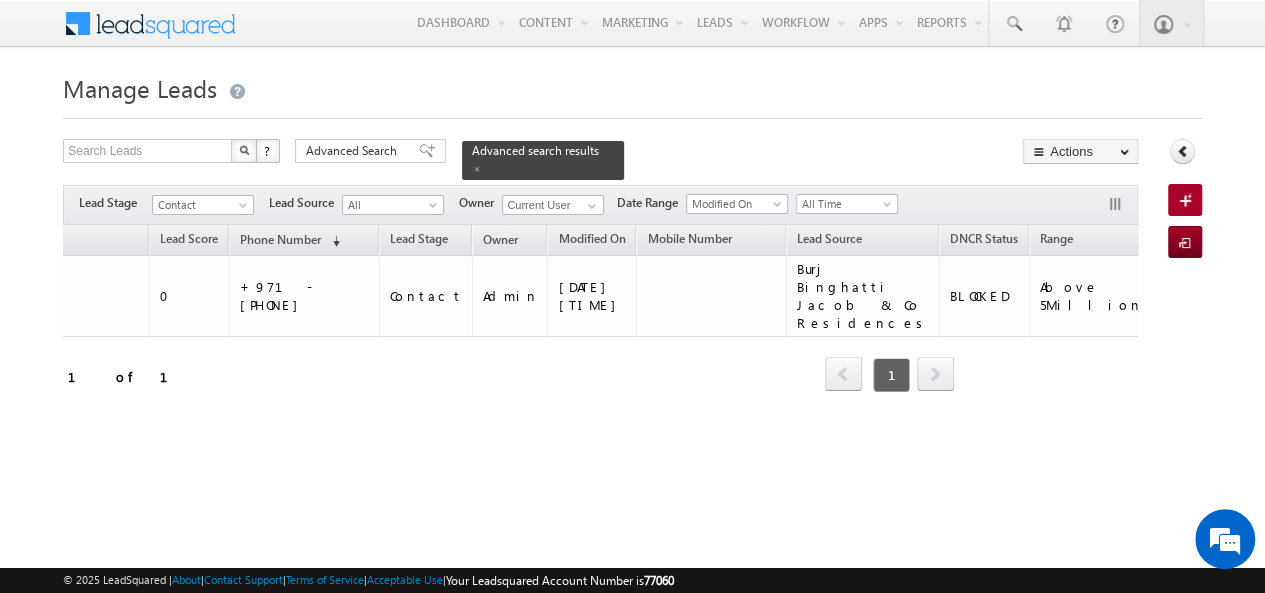 scroll, scrollTop: 0, scrollLeft: 0, axis: both 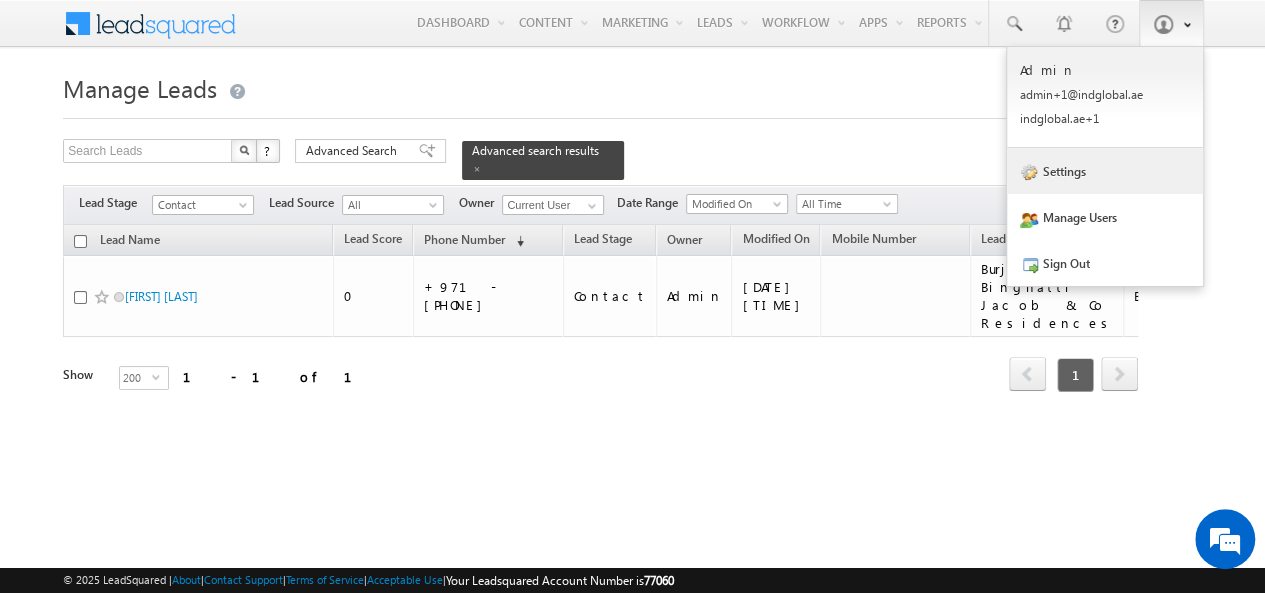 click on "Settings" at bounding box center (1105, 171) 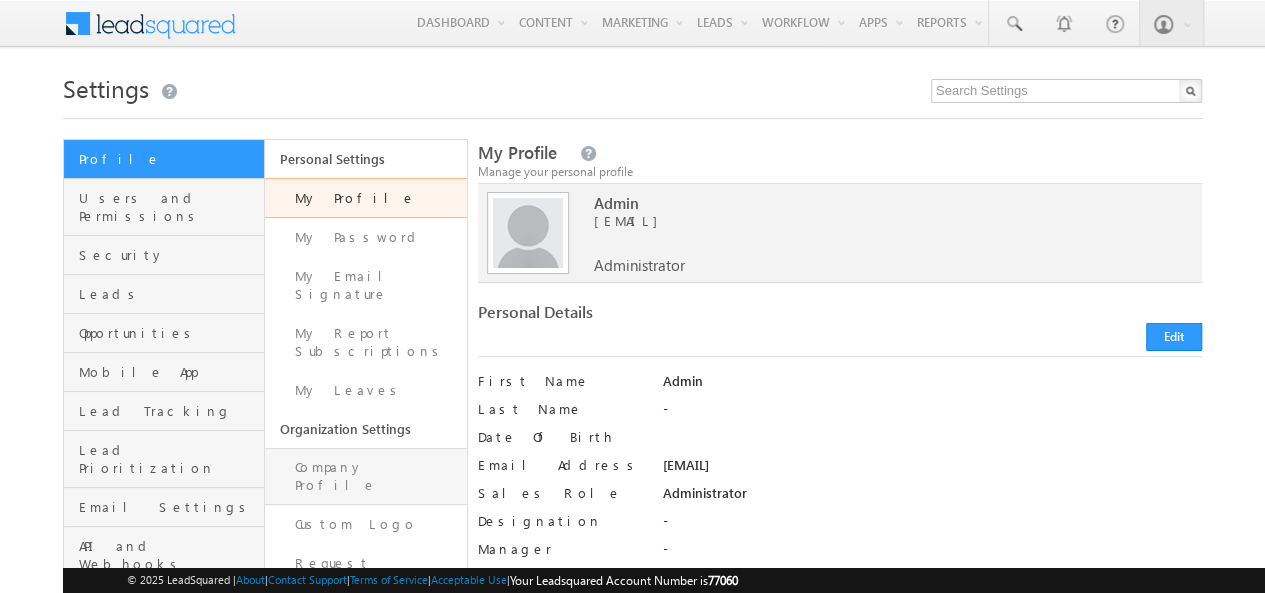 scroll, scrollTop: 79, scrollLeft: 0, axis: vertical 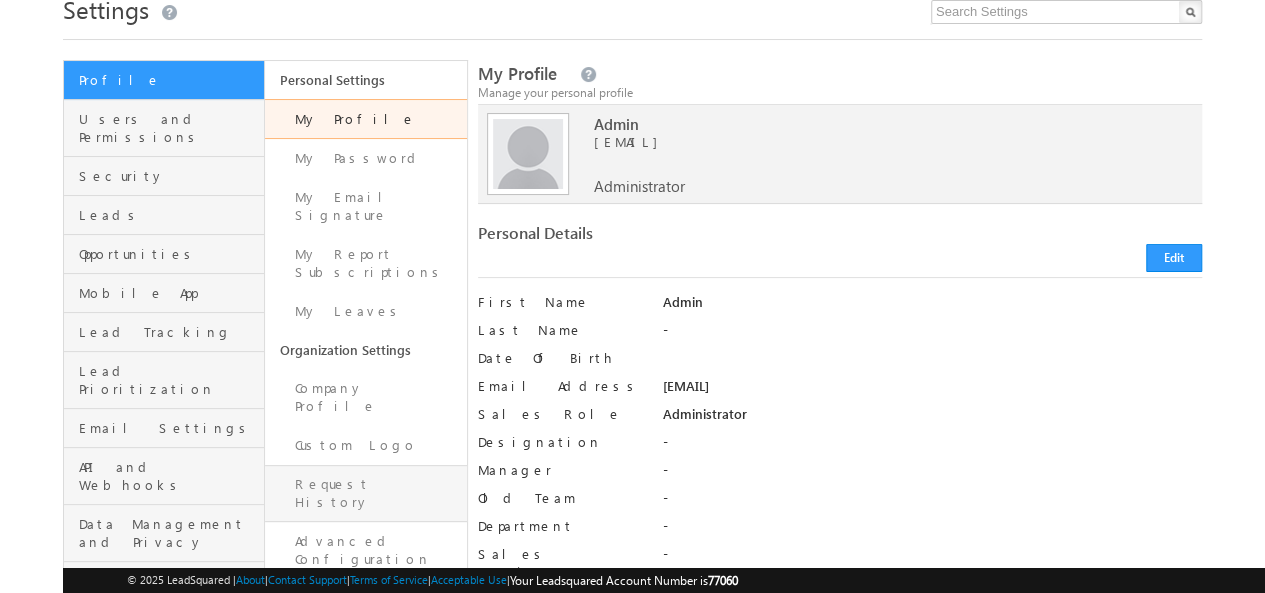 click on "Request History" at bounding box center [365, 493] 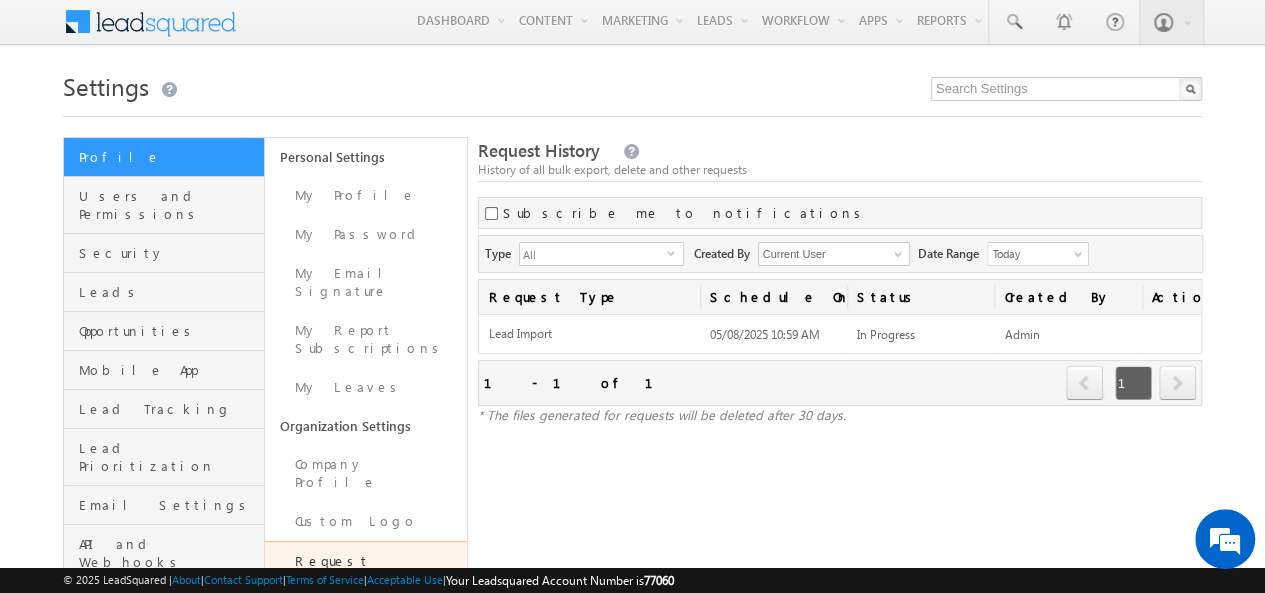 scroll, scrollTop: 0, scrollLeft: 0, axis: both 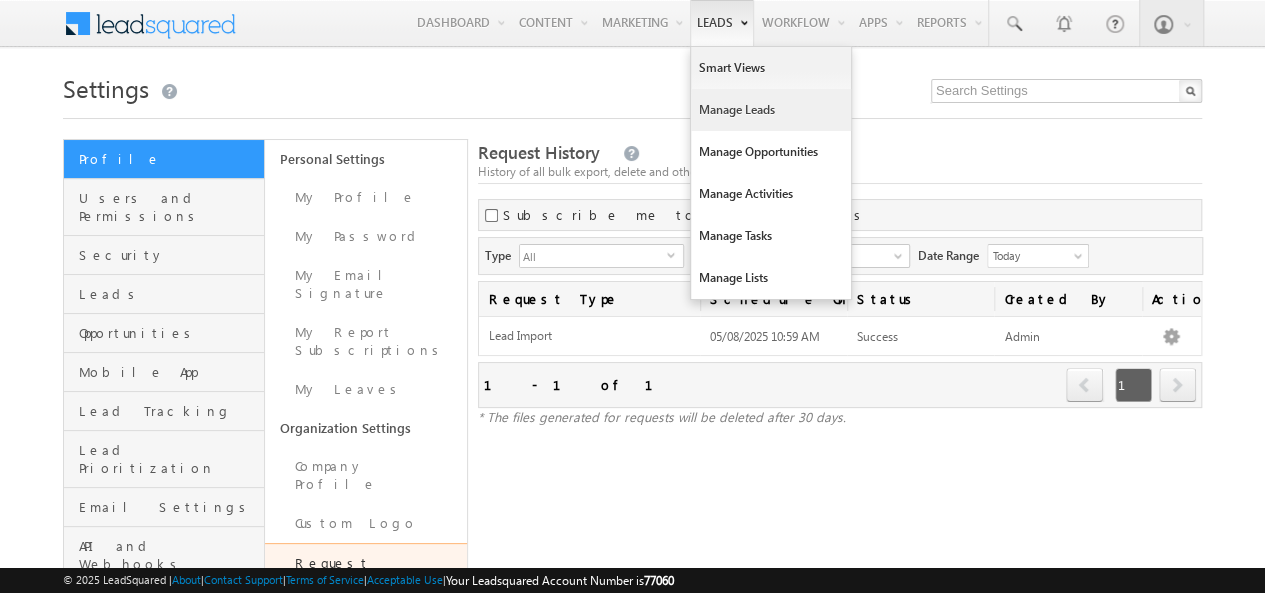 click on "Manage Leads" at bounding box center [771, 110] 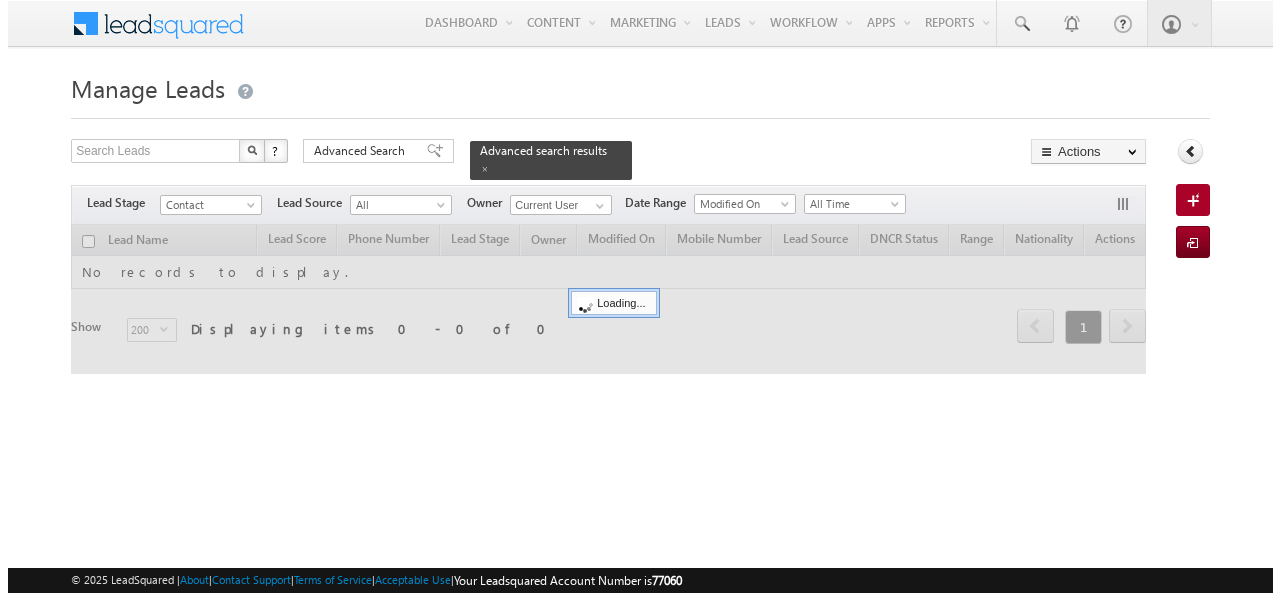 scroll, scrollTop: 0, scrollLeft: 0, axis: both 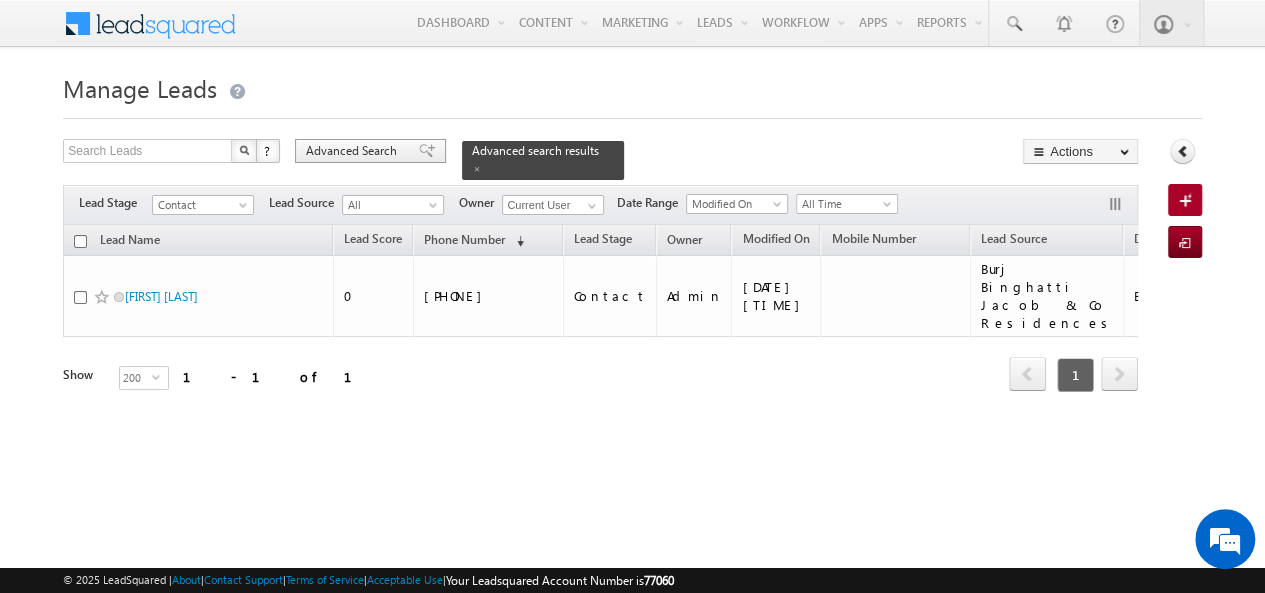 click on "Advanced Search" at bounding box center [354, 151] 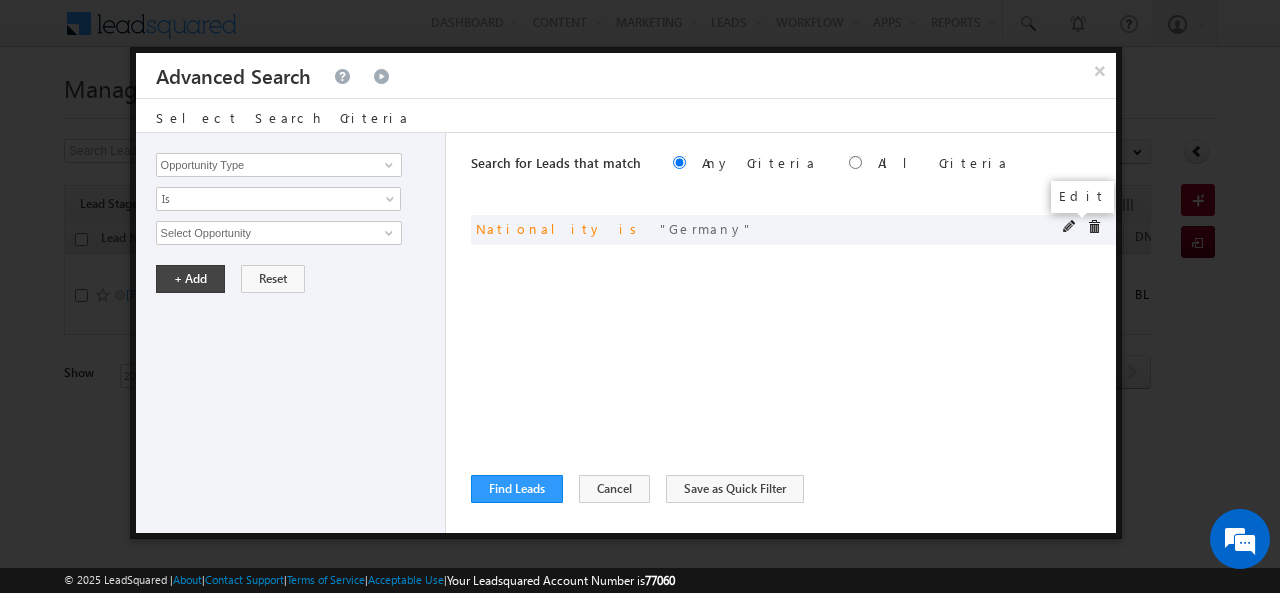 click at bounding box center (1070, 227) 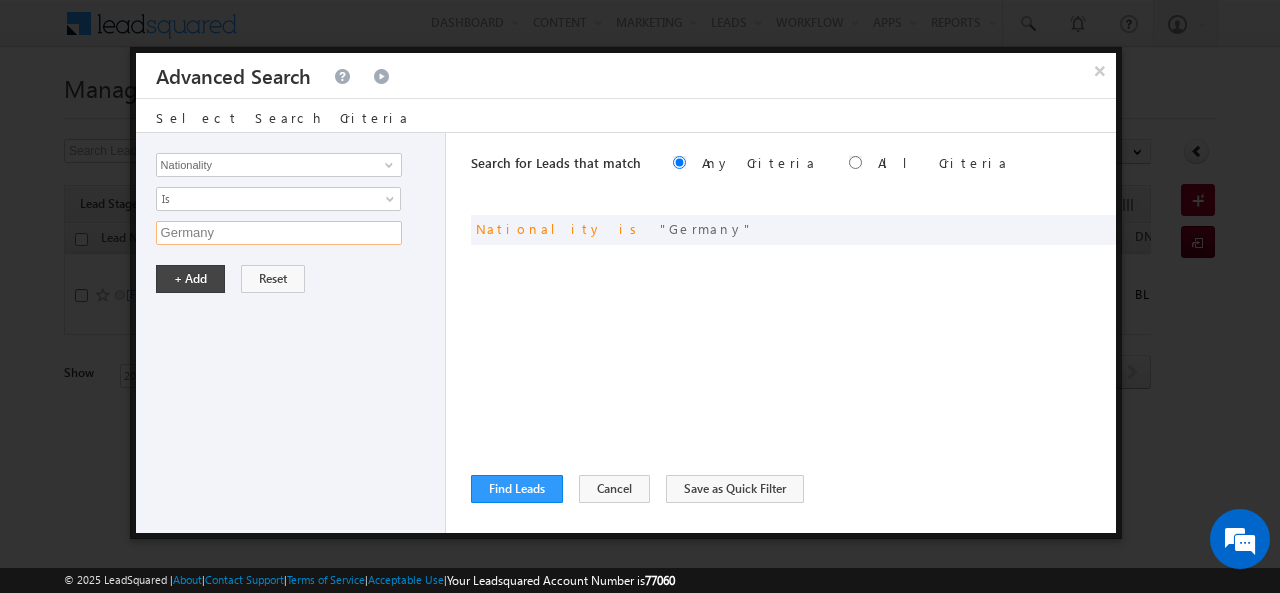 click on "Germany" at bounding box center [279, 233] 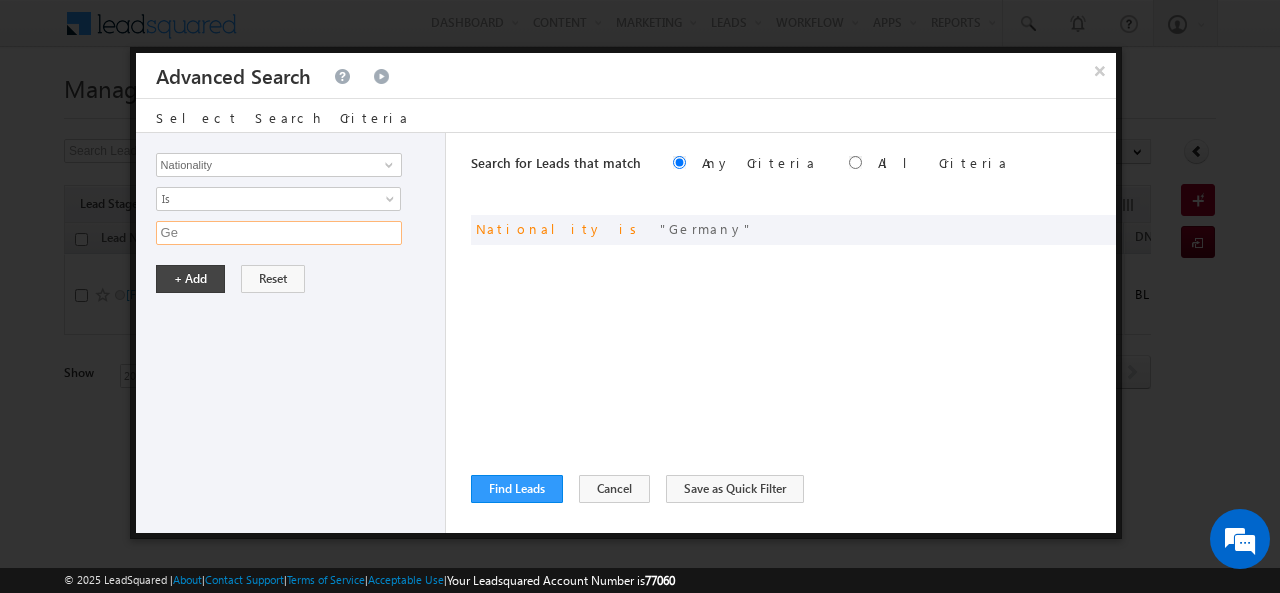 type on "G" 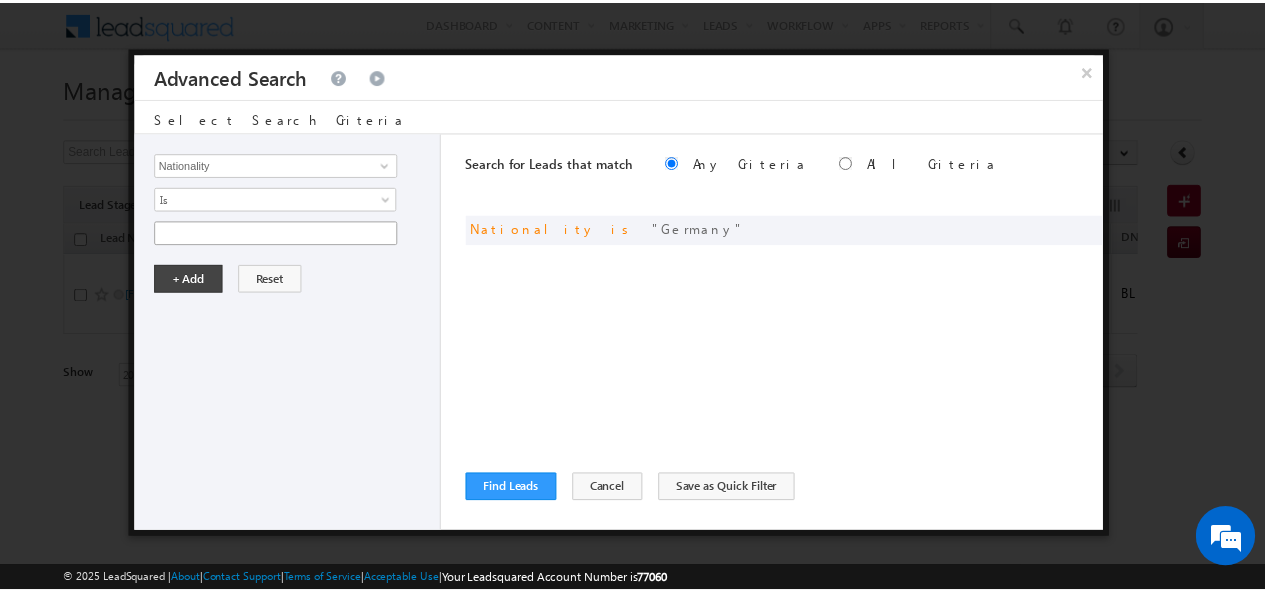 scroll, scrollTop: 0, scrollLeft: 0, axis: both 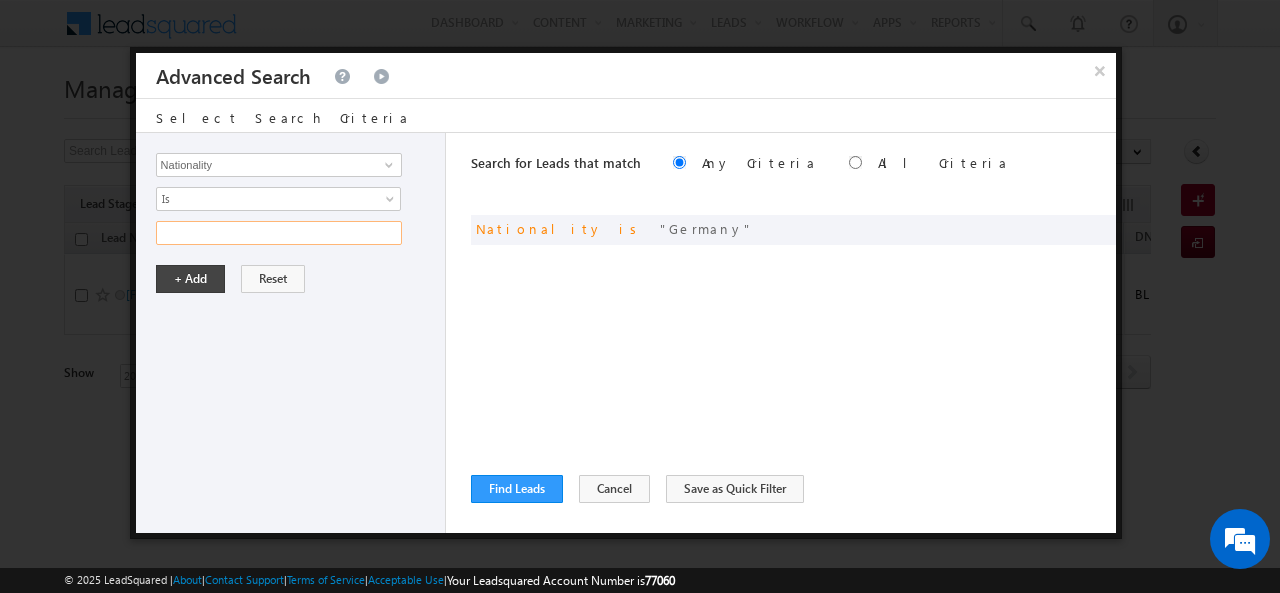 paste on "Emirates" 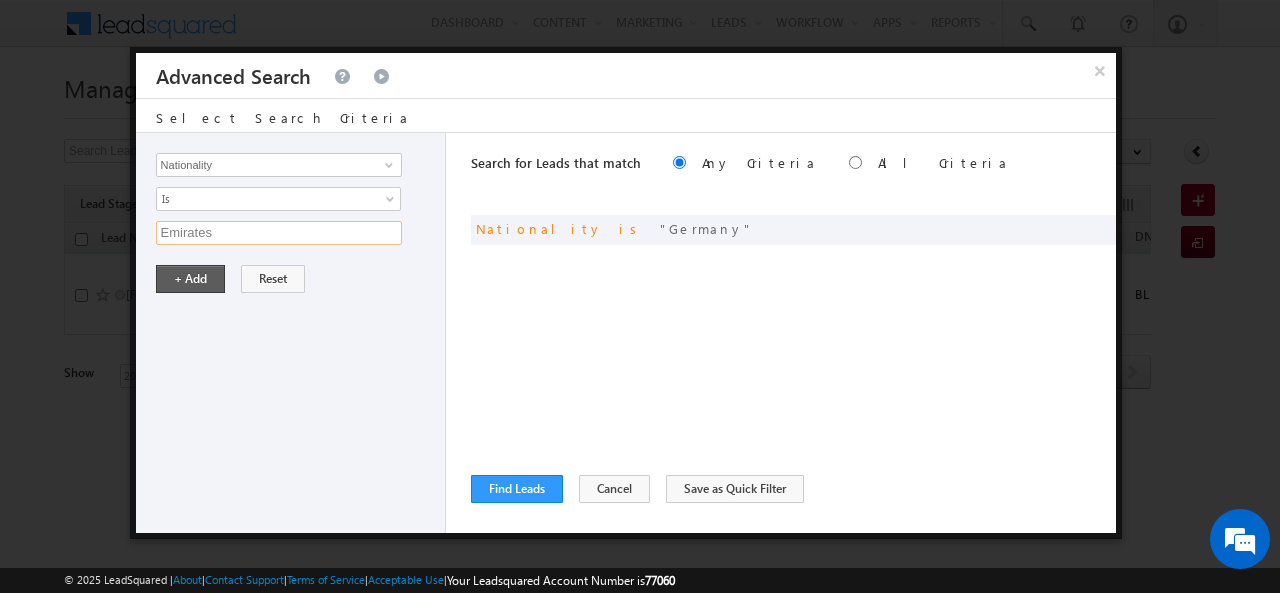 type on "Emirates" 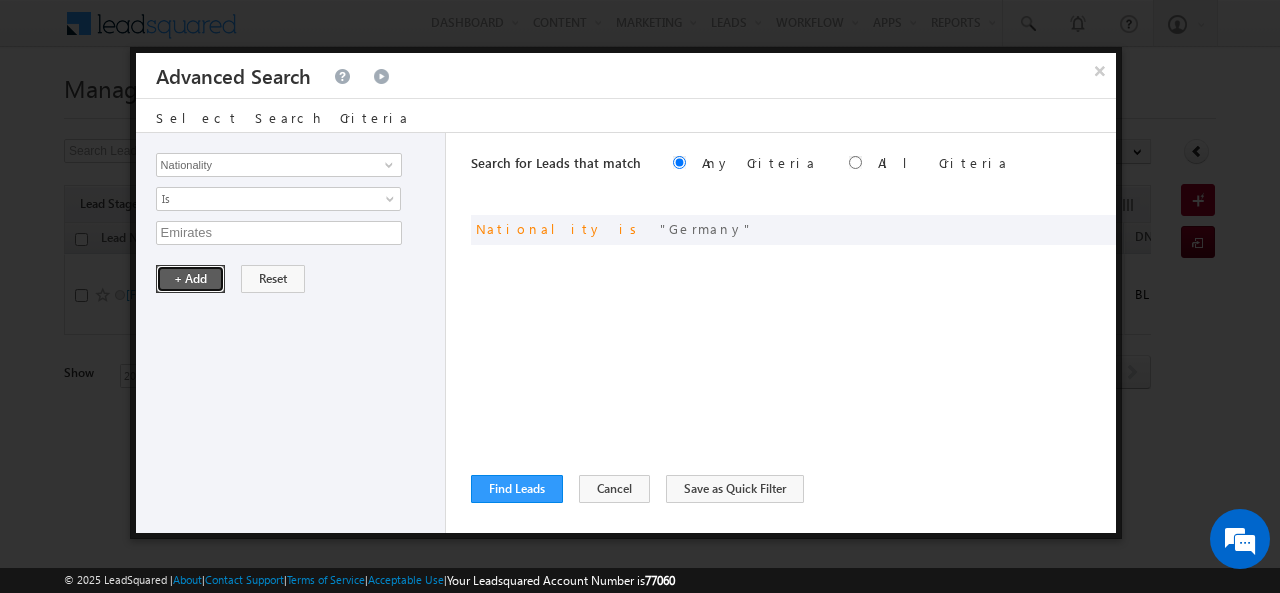 click on "+ Add" at bounding box center [190, 279] 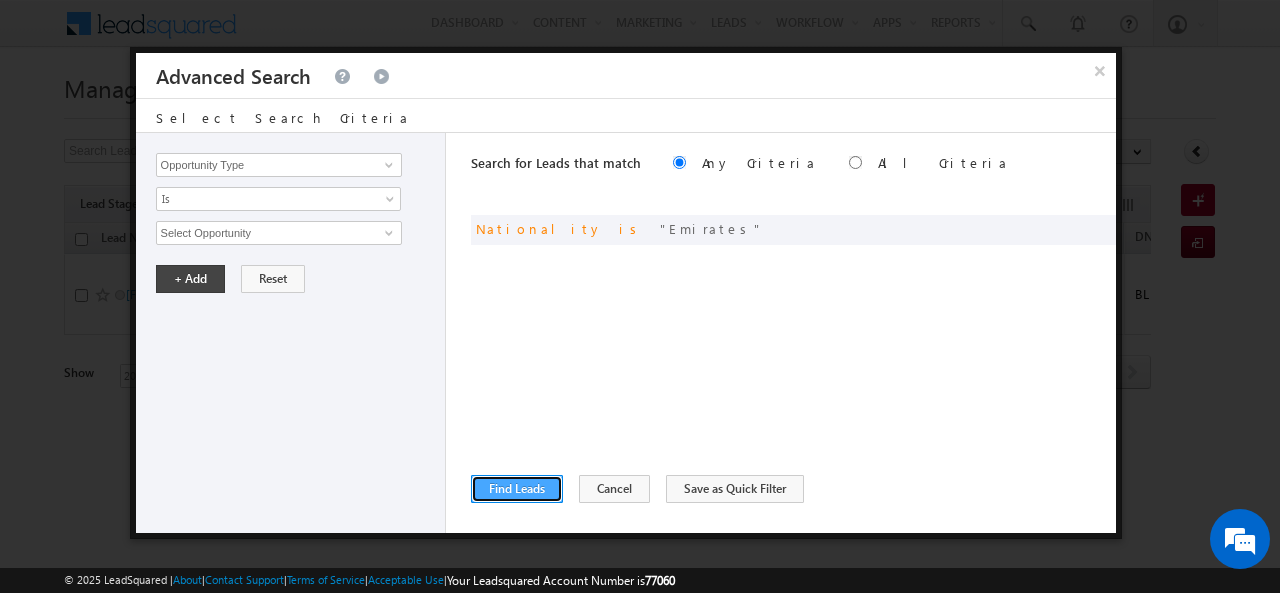 click on "Find Leads" at bounding box center [517, 489] 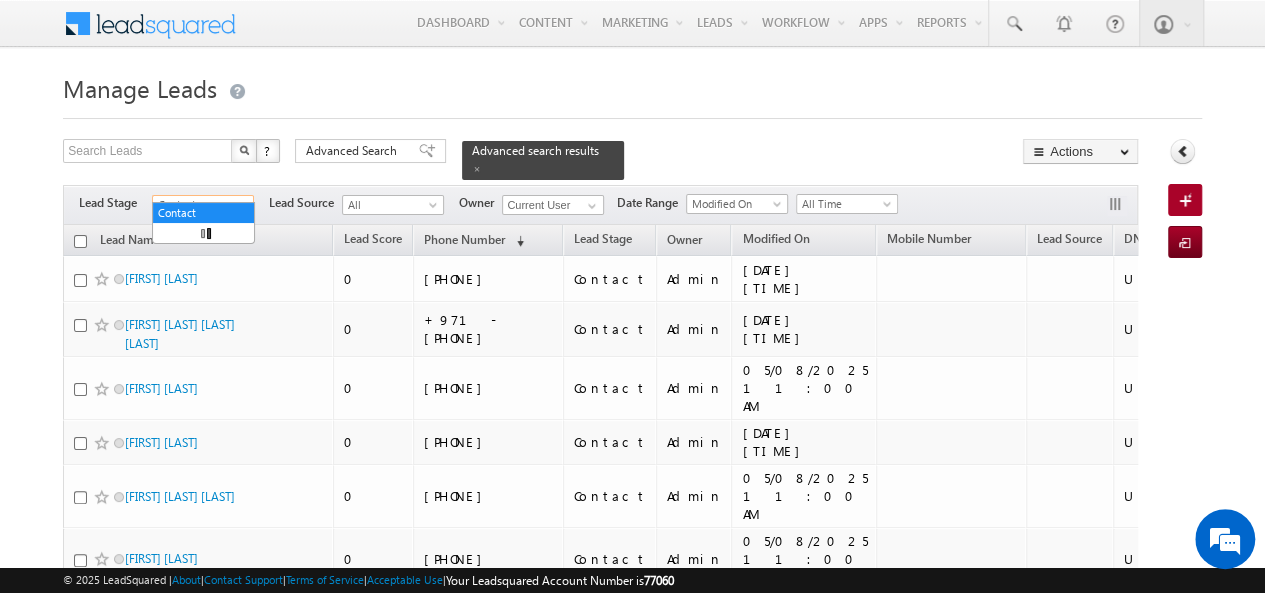 click at bounding box center [245, 209] 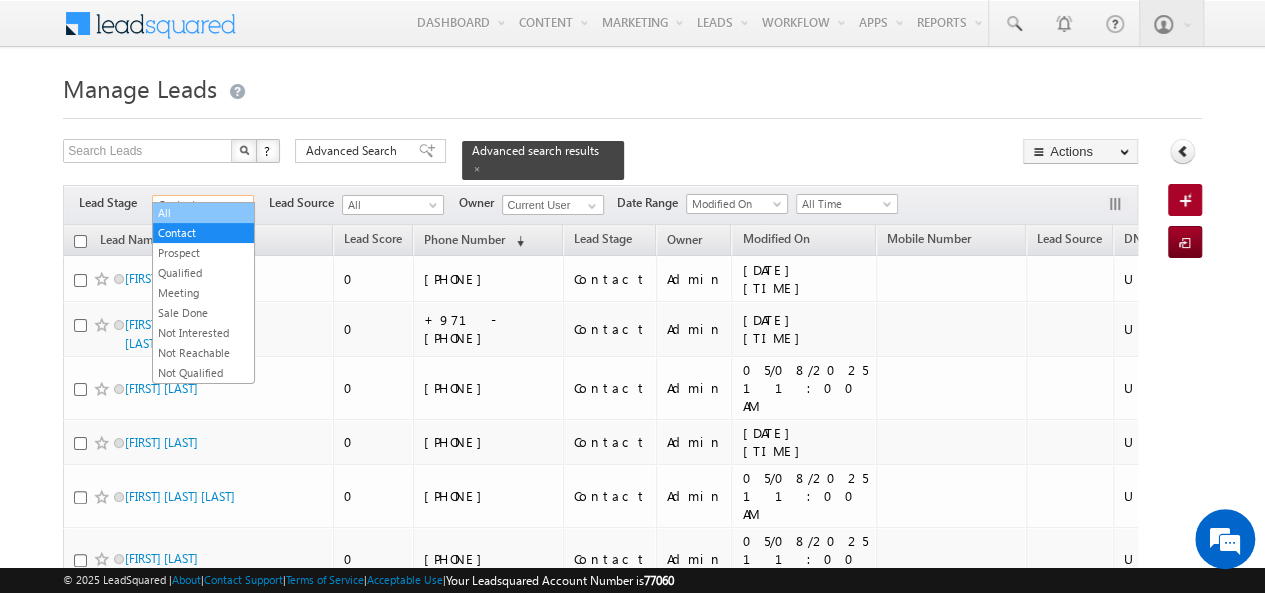 click on "All" at bounding box center [203, 213] 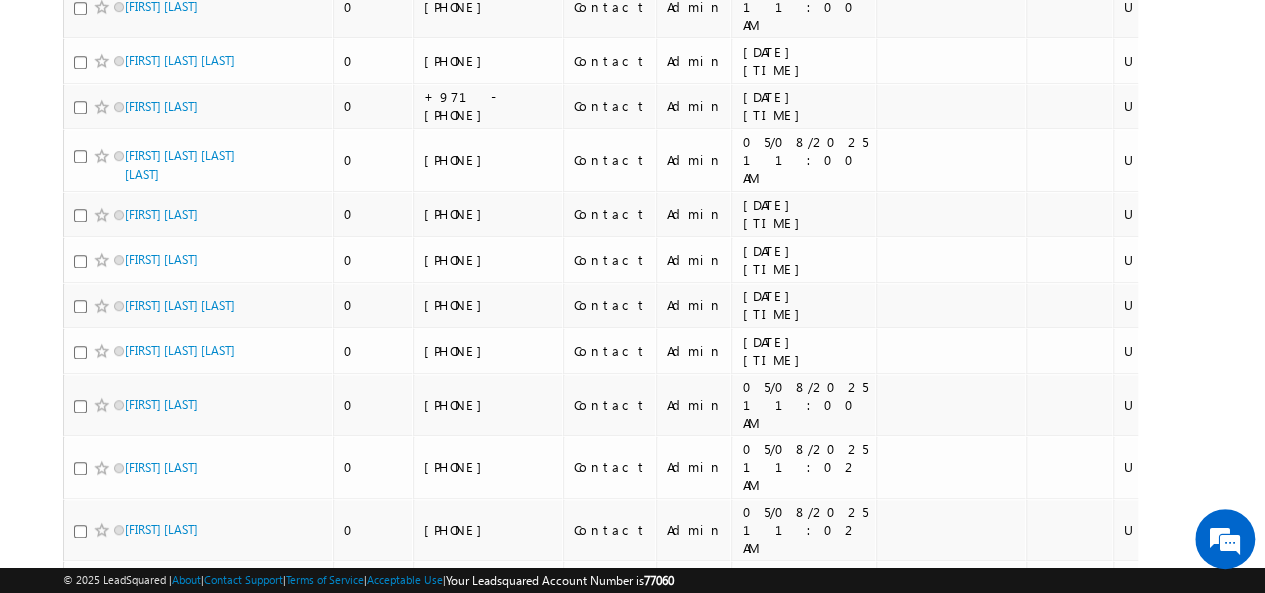 scroll, scrollTop: 214, scrollLeft: 0, axis: vertical 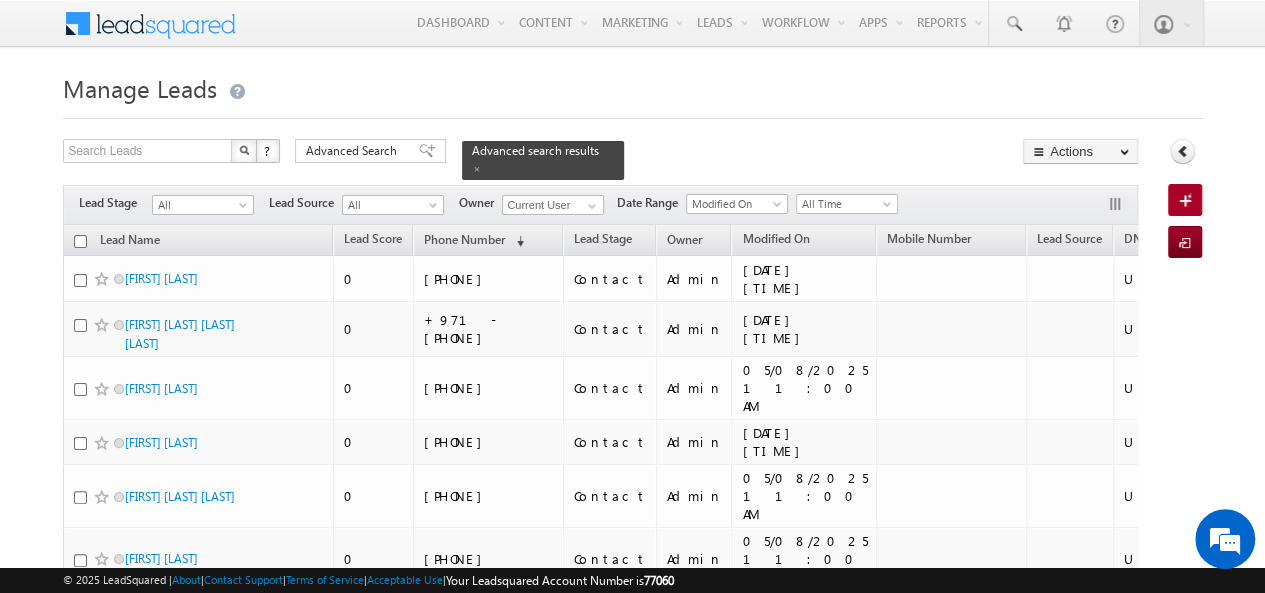 click at bounding box center [80, 241] 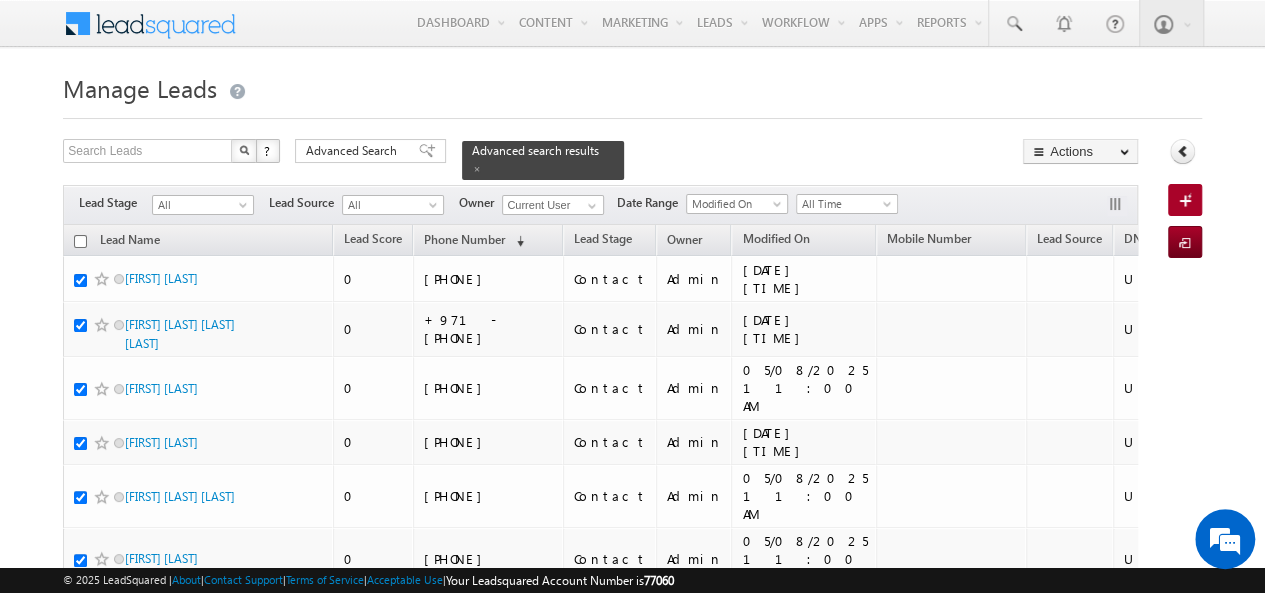 checkbox on "true" 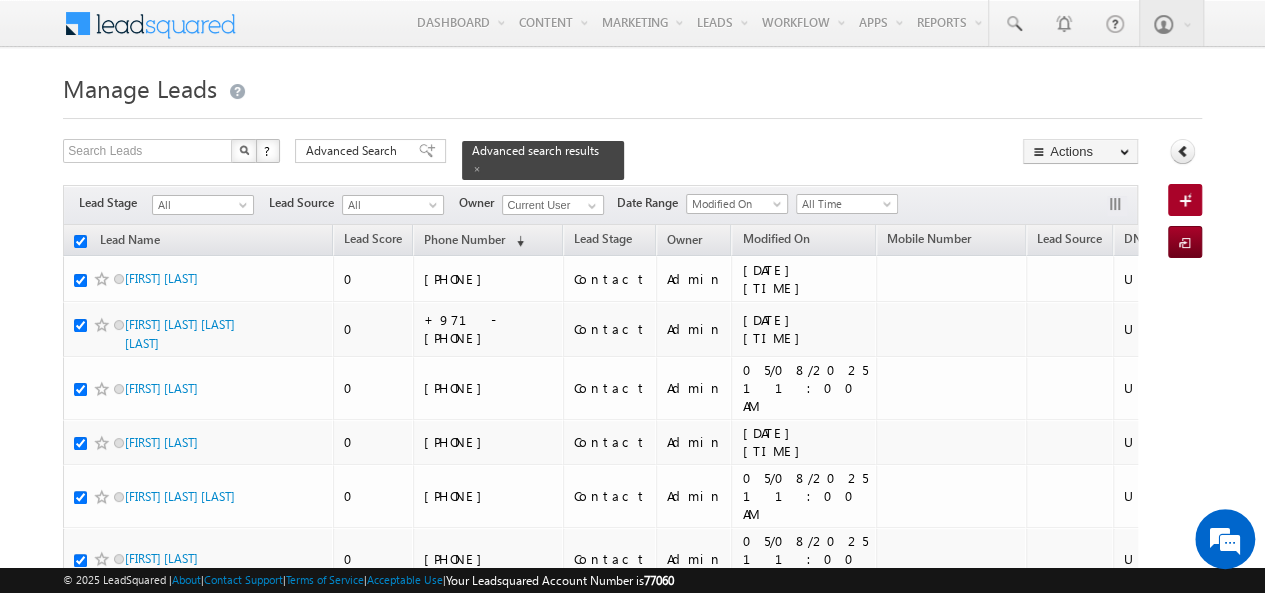 checkbox on "true" 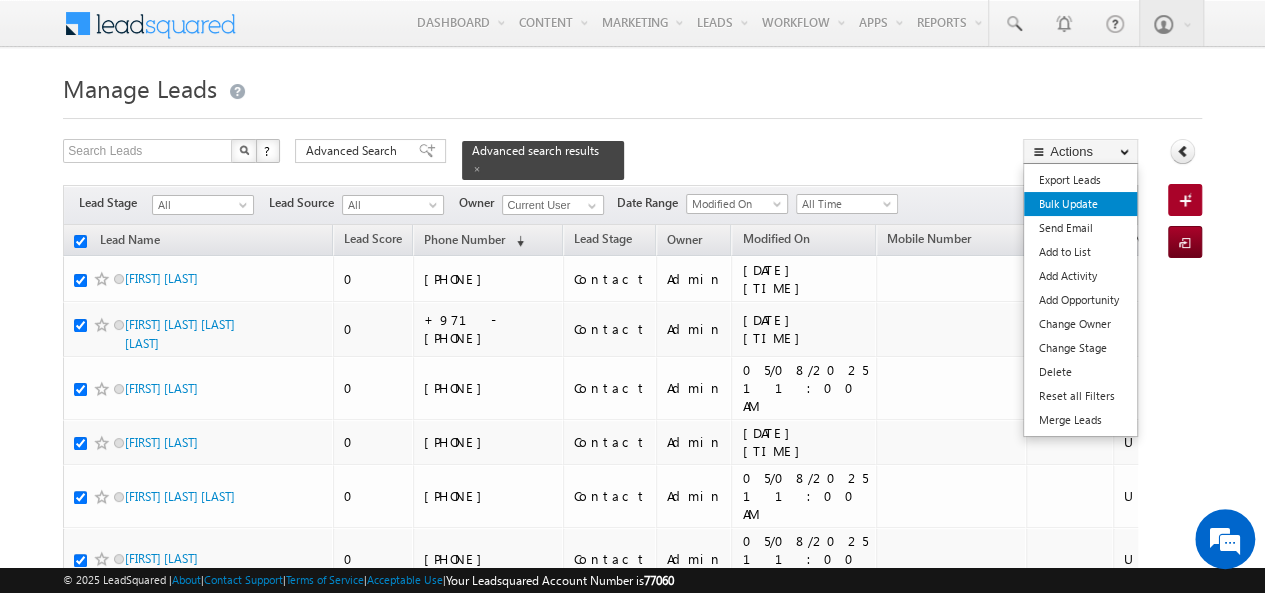click on "Bulk Update" at bounding box center [1080, 204] 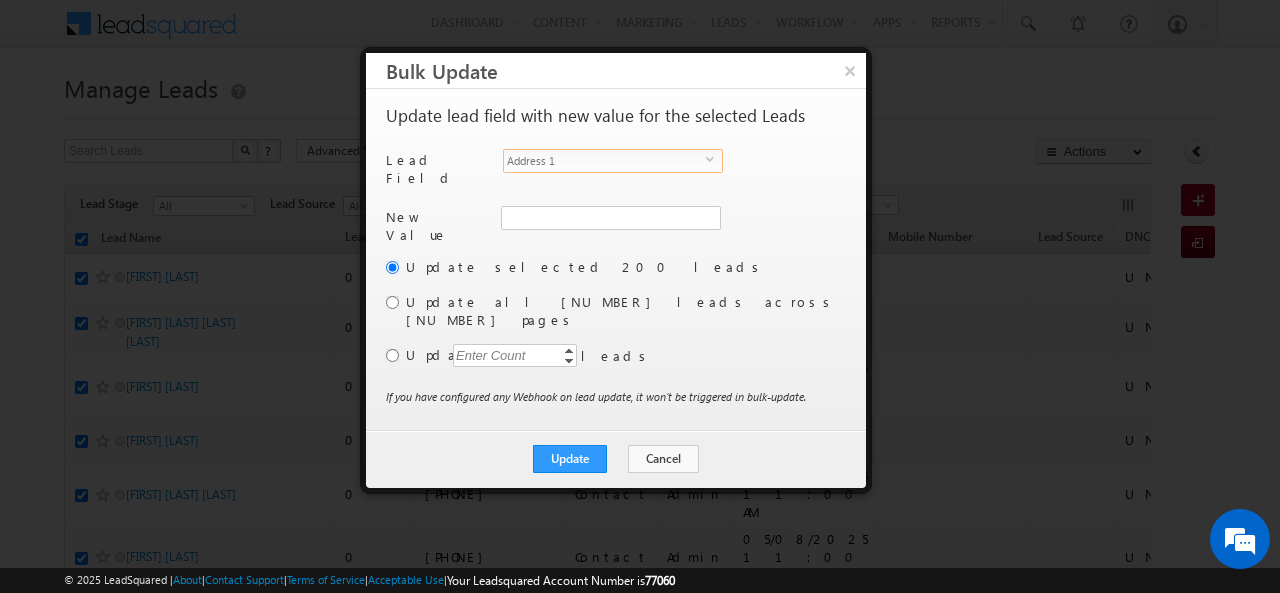 click on "select" at bounding box center (714, 159) 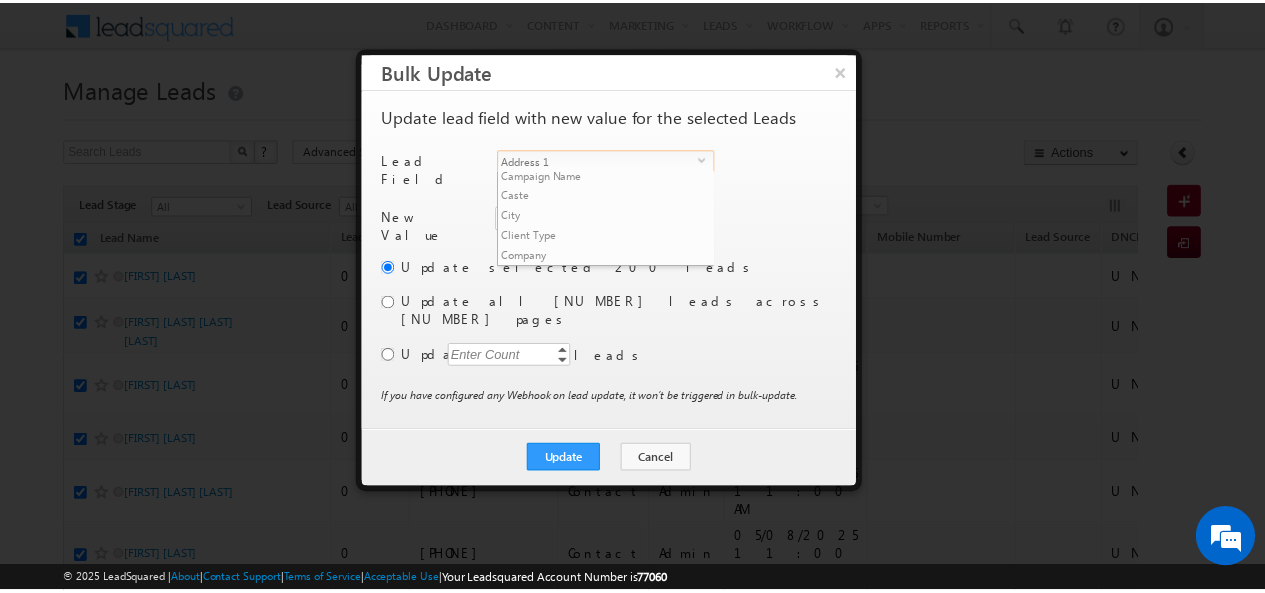 scroll, scrollTop: 761, scrollLeft: 0, axis: vertical 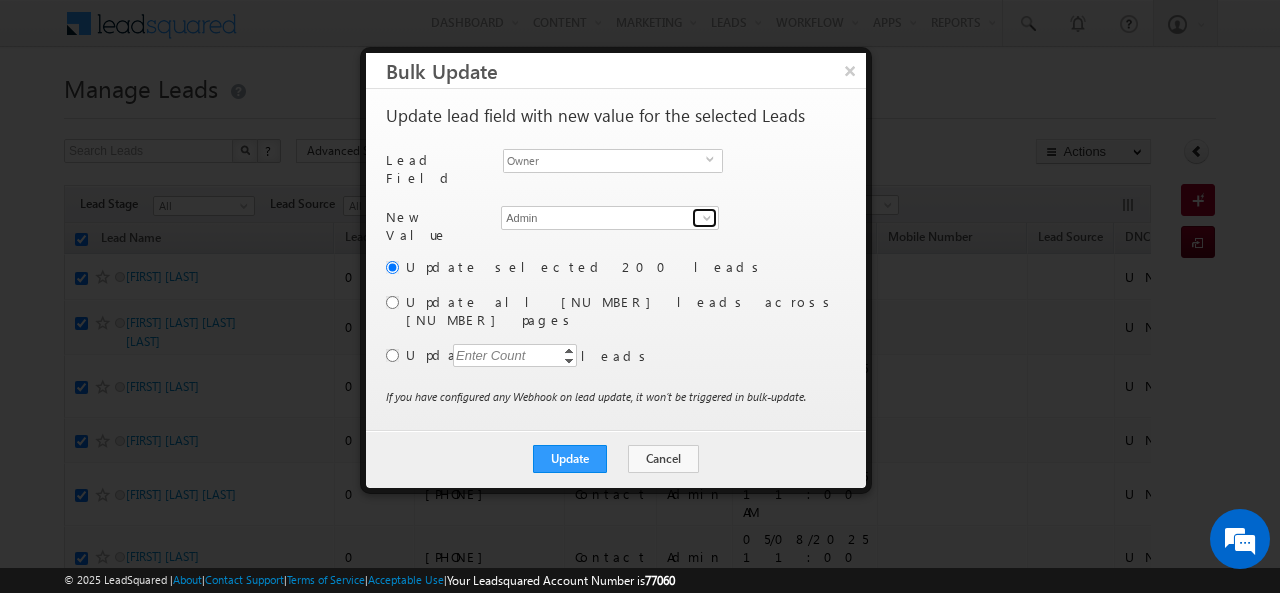 click at bounding box center [707, 218] 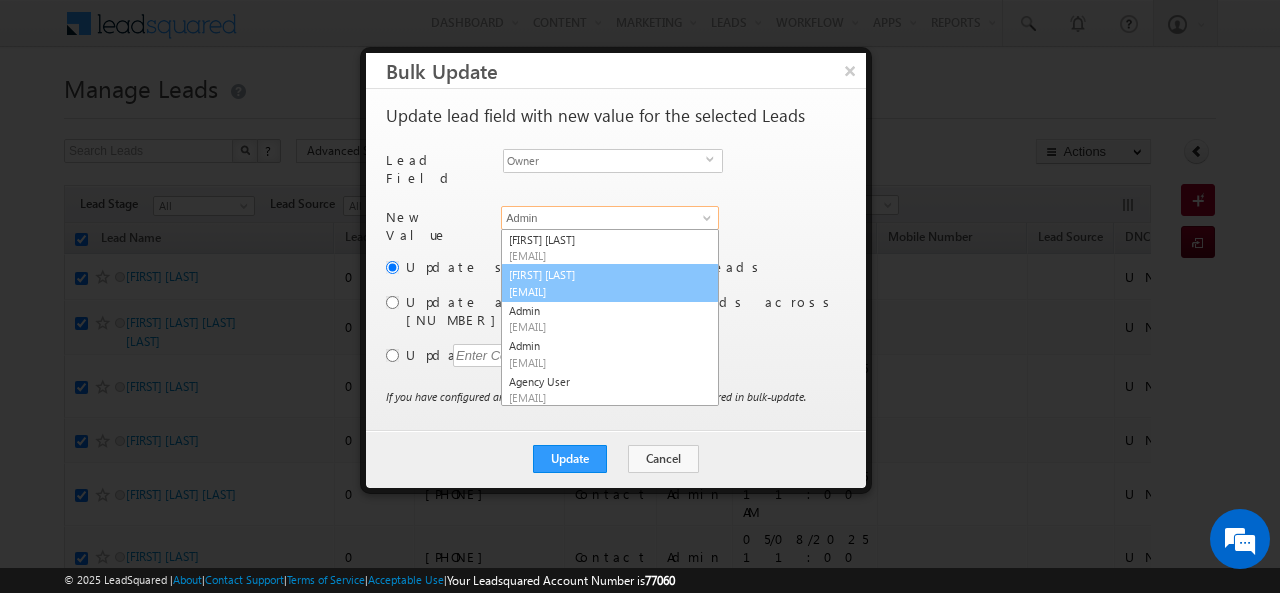 click on "[FIRST] [LAST] [EMAIL]" at bounding box center (610, 283) 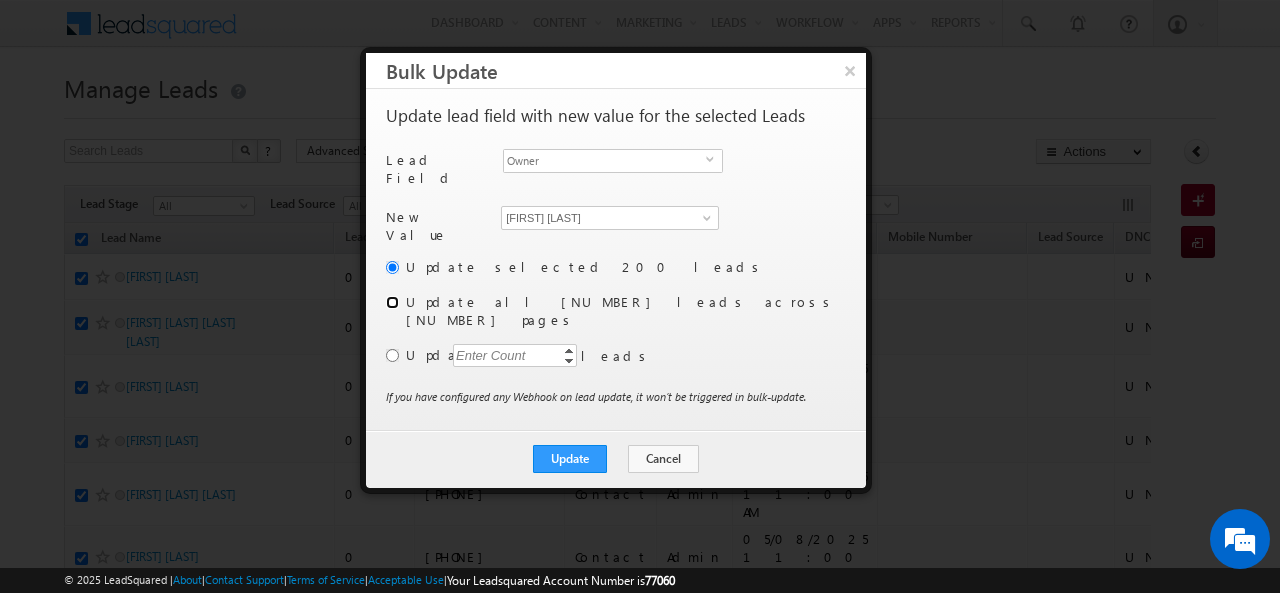 click at bounding box center [392, 302] 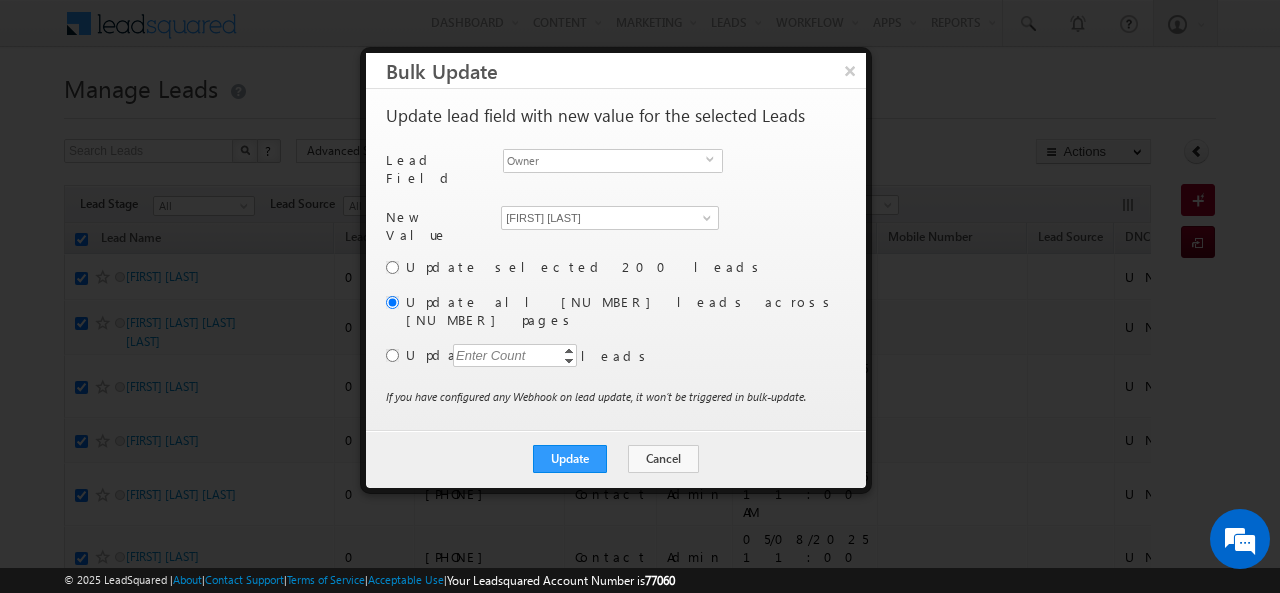 click on "Enter Count" at bounding box center [491, 355] 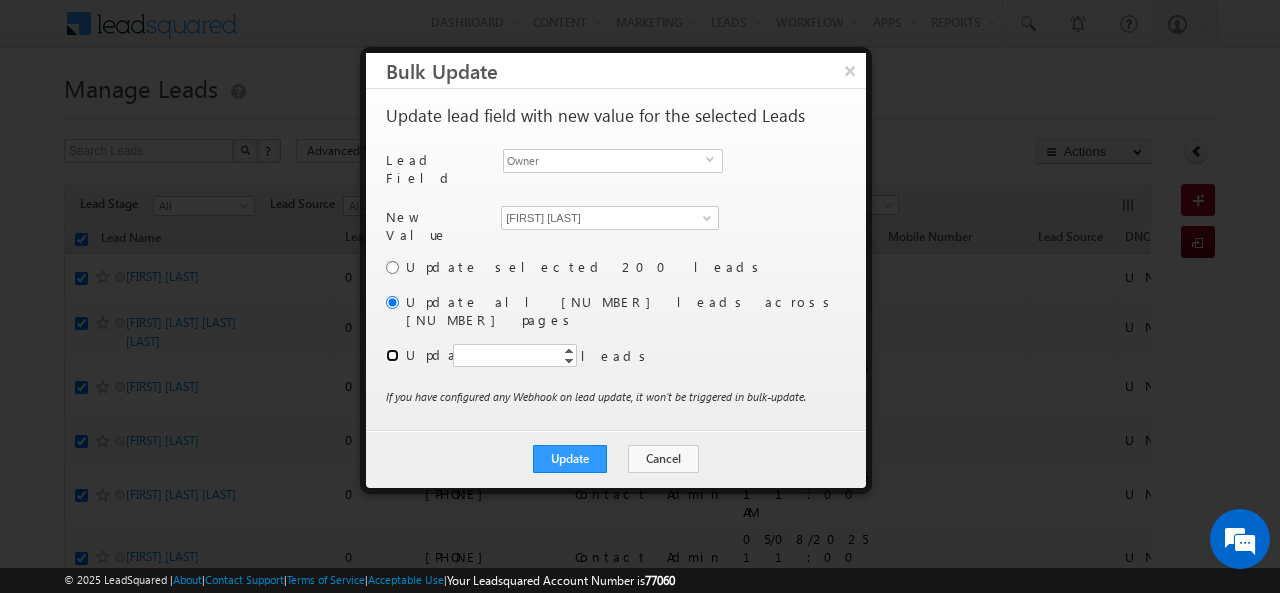 click at bounding box center [392, 355] 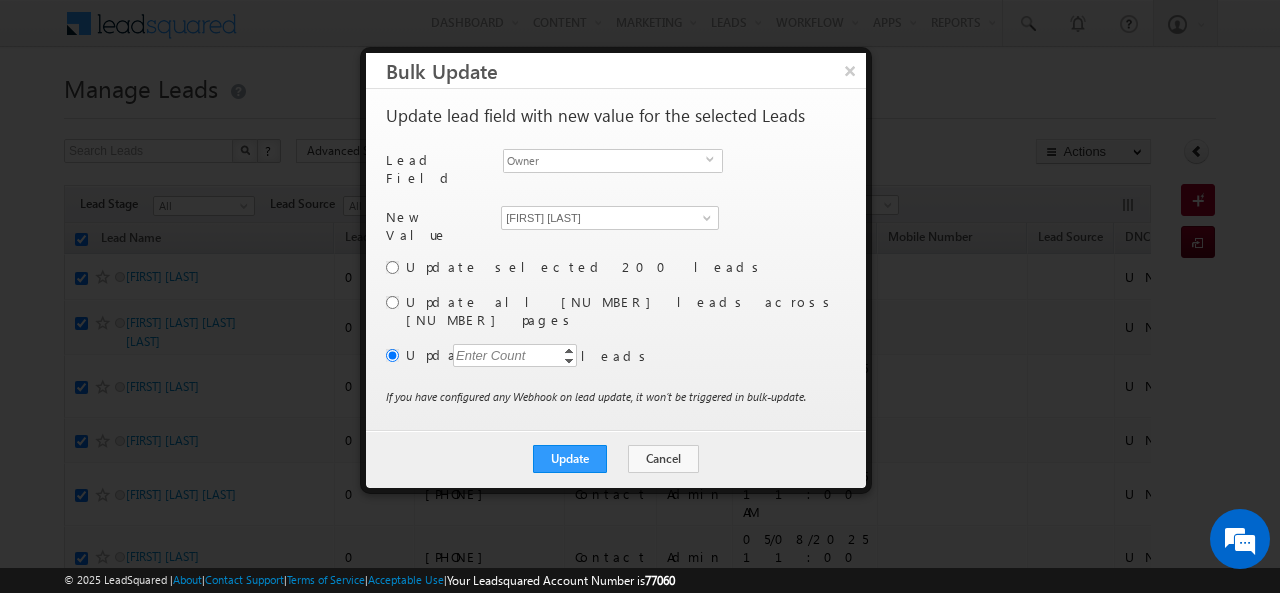 click on "Enter Count" at bounding box center [491, 355] 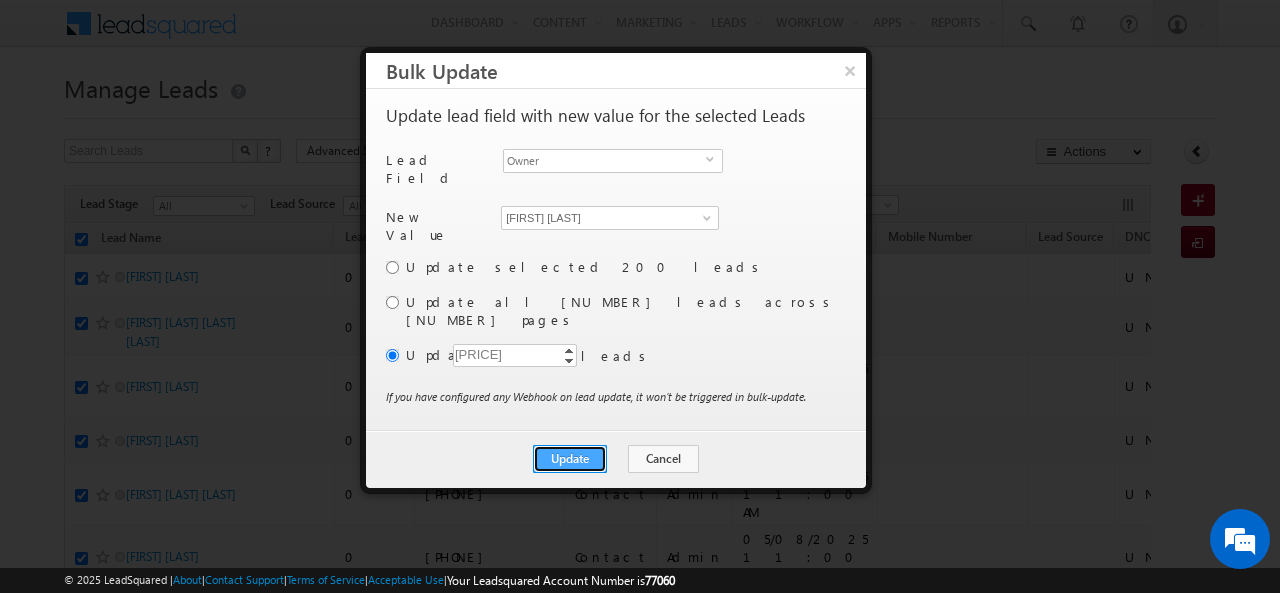 click on "Update" at bounding box center (570, 459) 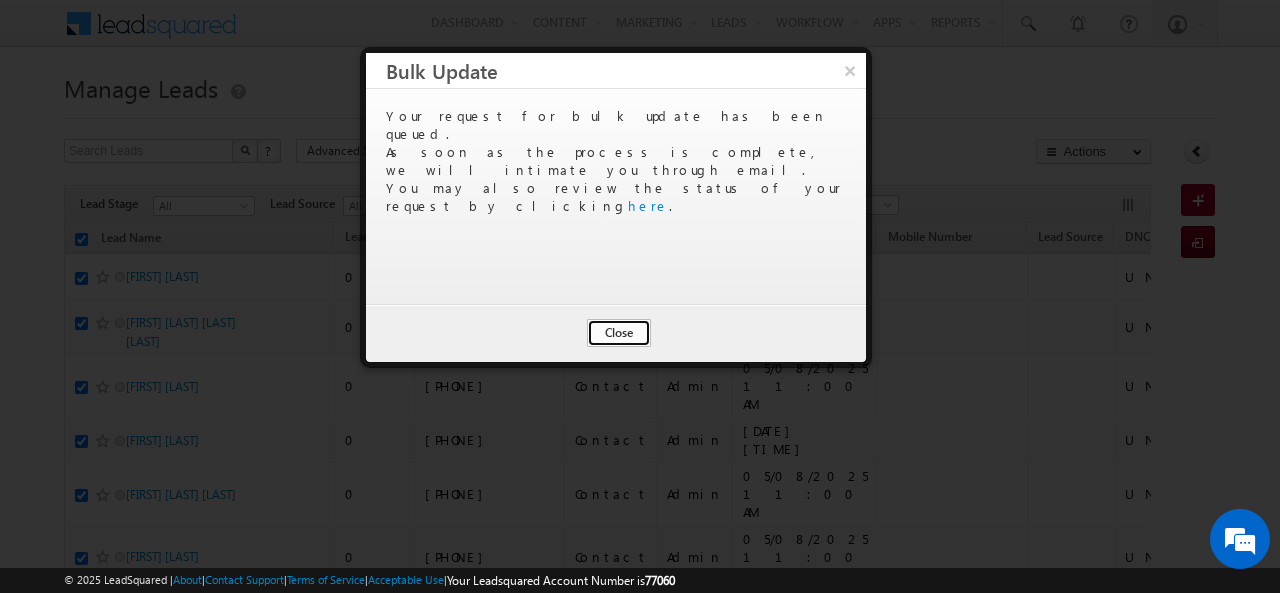 click on "Close" at bounding box center [619, 333] 